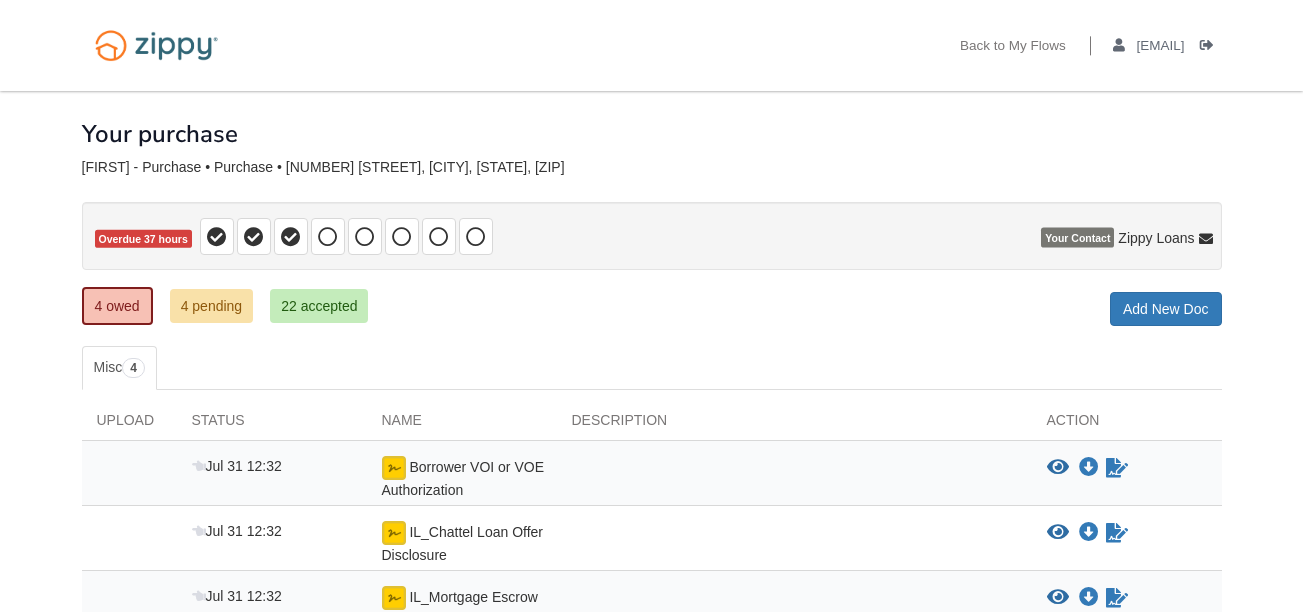 scroll, scrollTop: 0, scrollLeft: 0, axis: both 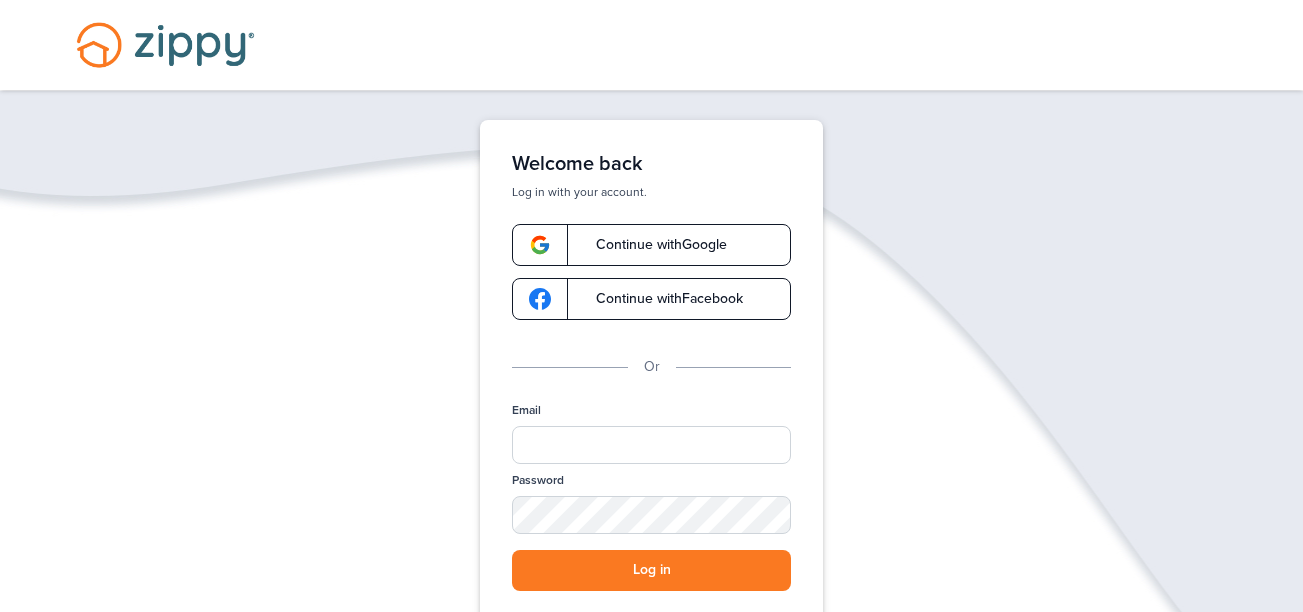click on "Continue with  Google" at bounding box center (651, 245) 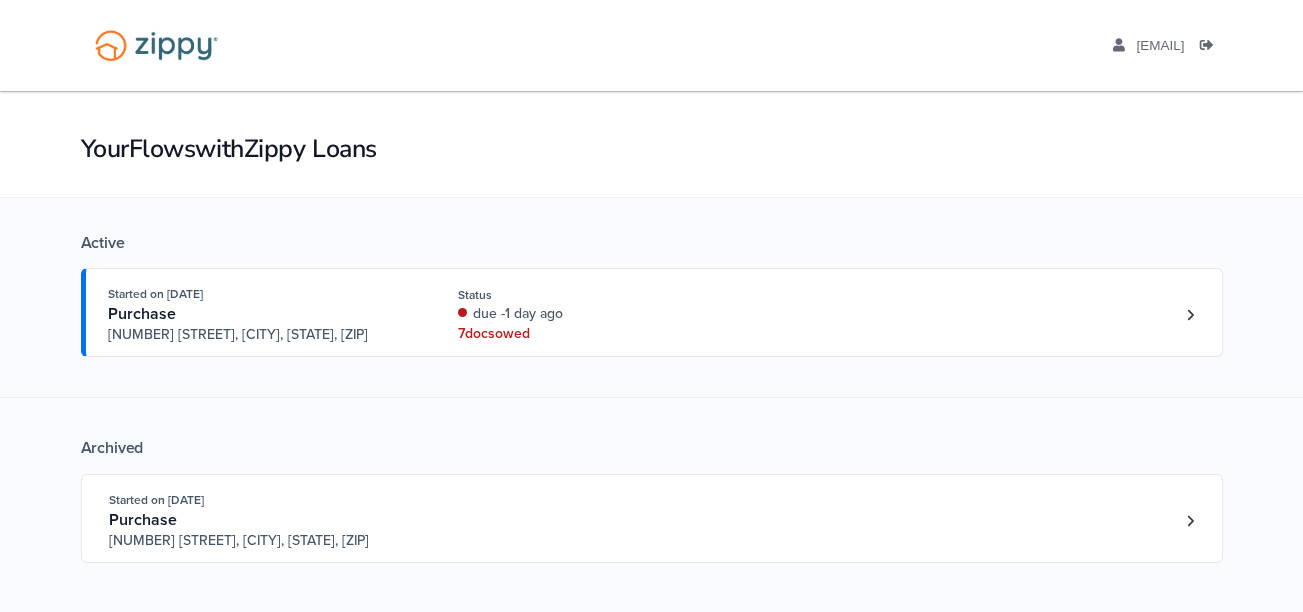 scroll, scrollTop: 0, scrollLeft: 0, axis: both 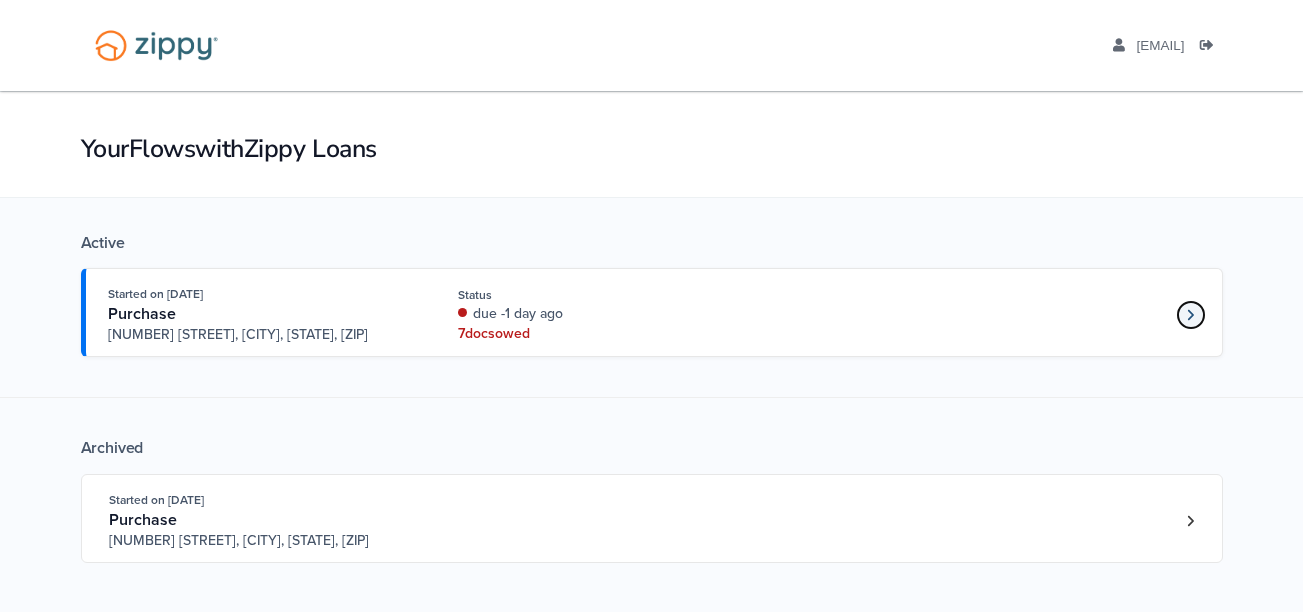 click at bounding box center (1191, 315) 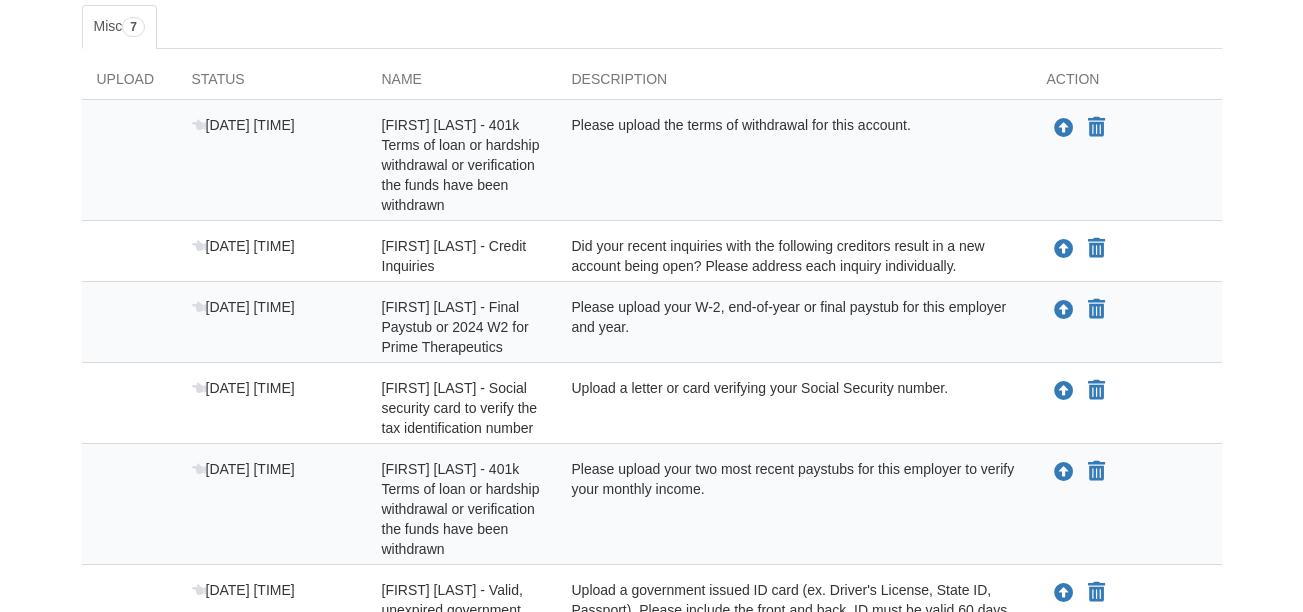 scroll, scrollTop: 441, scrollLeft: 0, axis: vertical 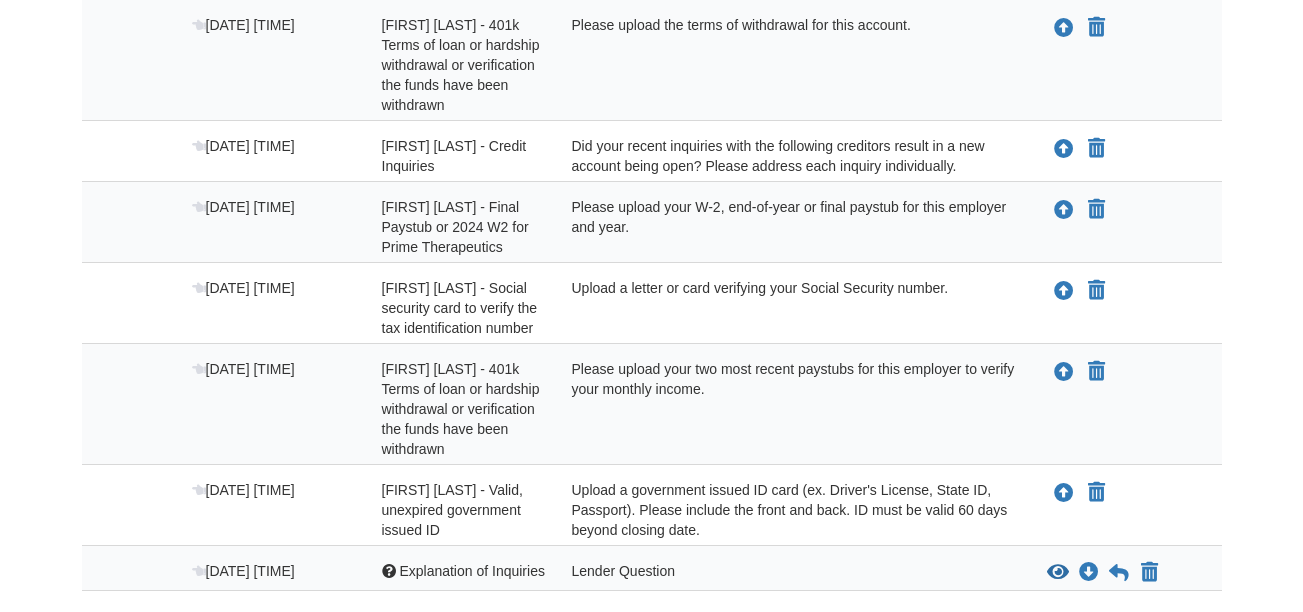 drag, startPoint x: 600, startPoint y: 148, endPoint x: 957, endPoint y: 159, distance: 357.16943 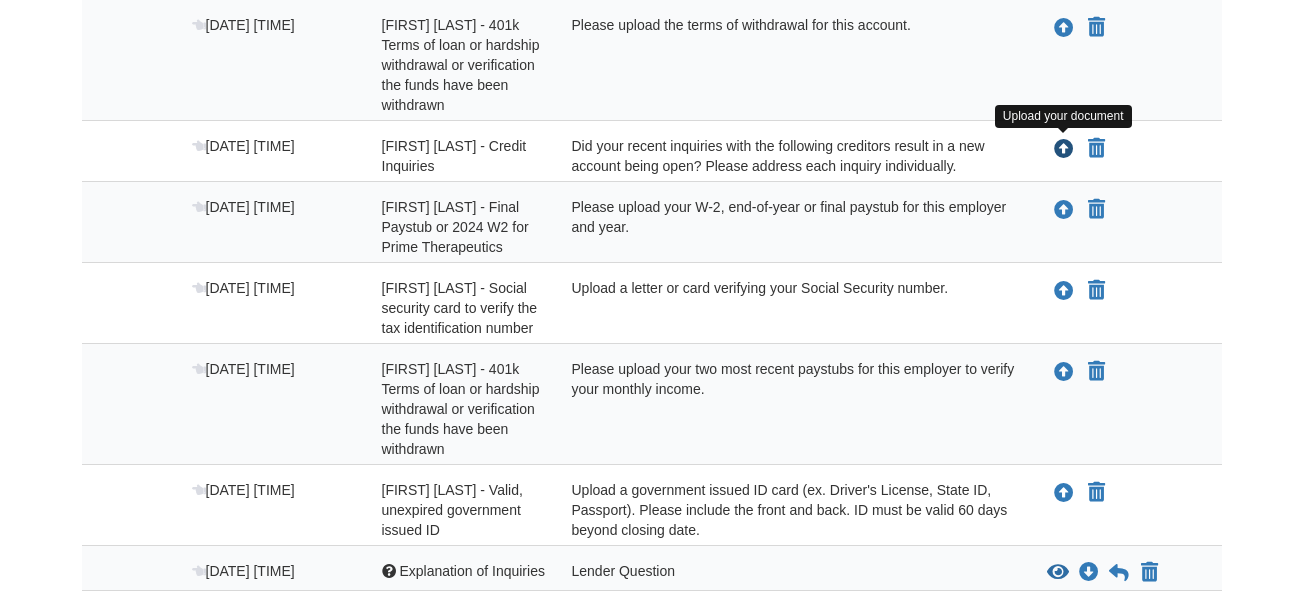 click at bounding box center [1064, 150] 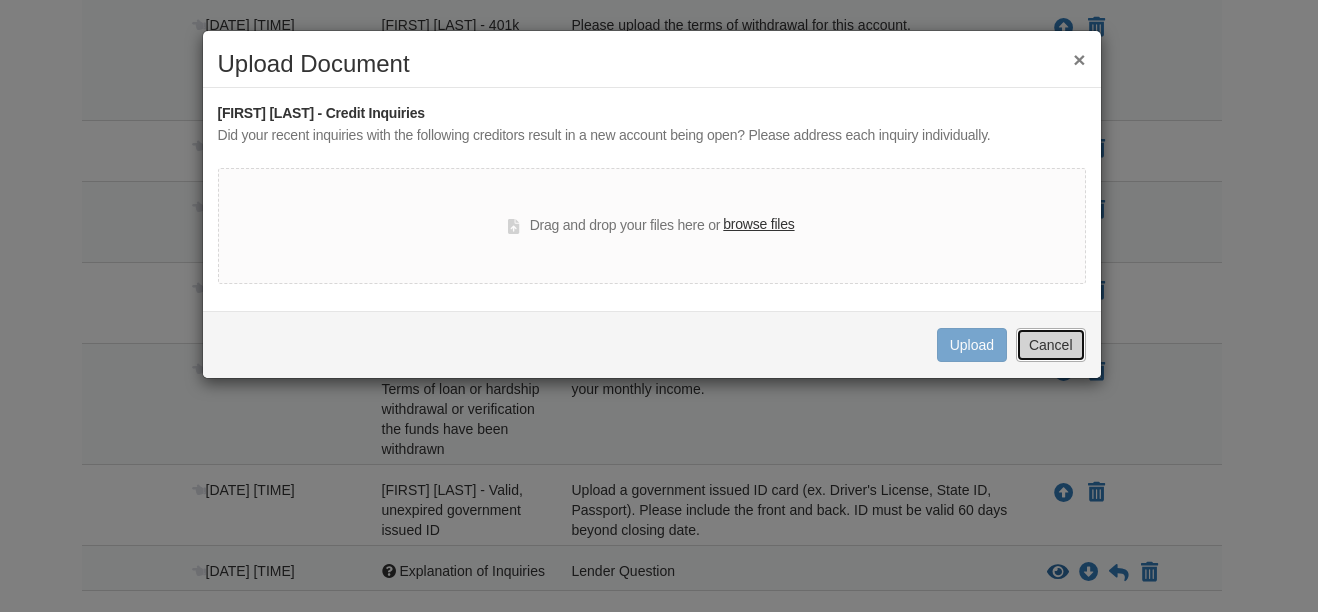 click on "Cancel" at bounding box center [1051, 345] 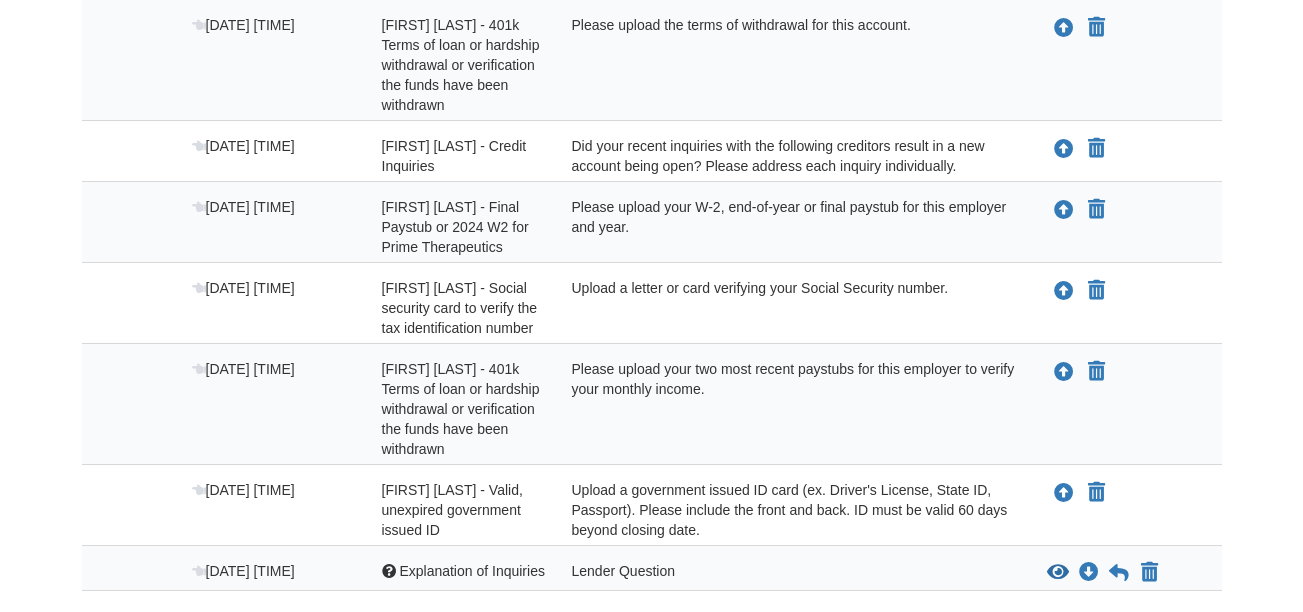 click on "Andrea Reinhart - Credit Inquiries" at bounding box center [462, 156] 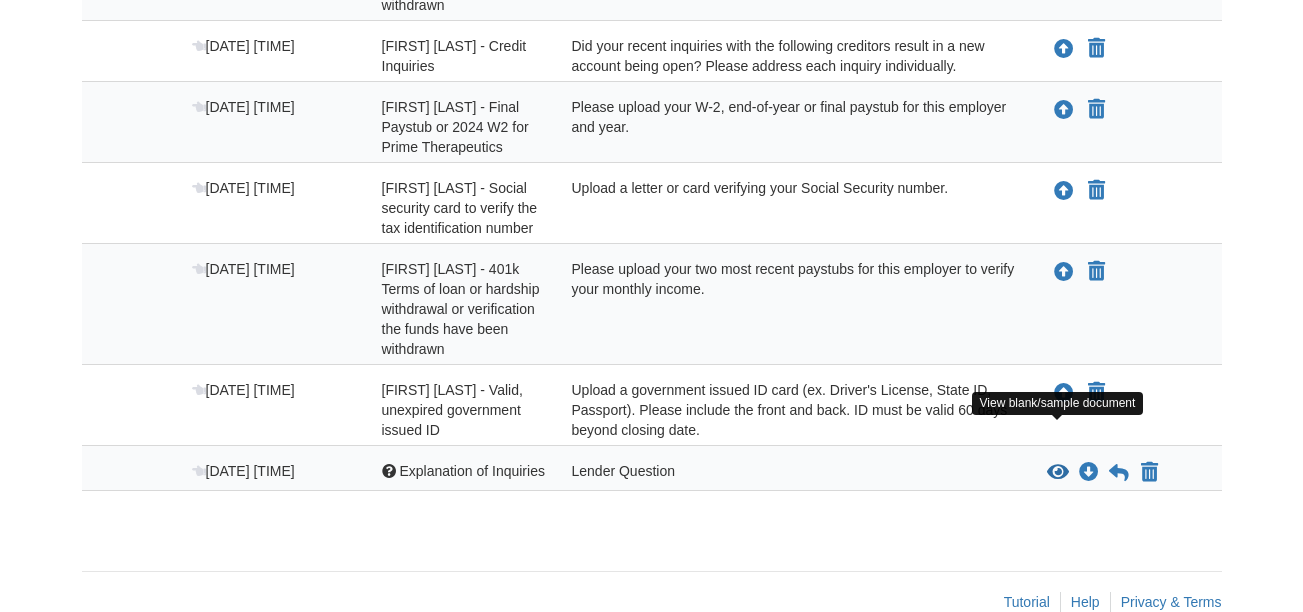 click at bounding box center (1058, 473) 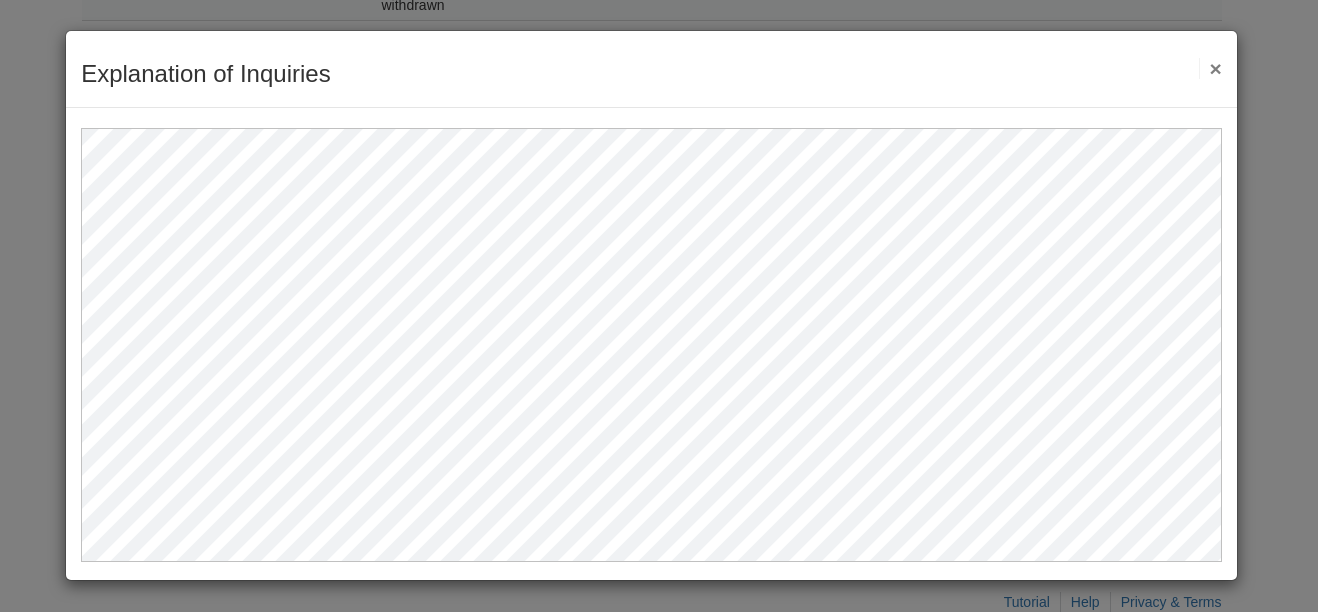click on "×" at bounding box center [1210, 68] 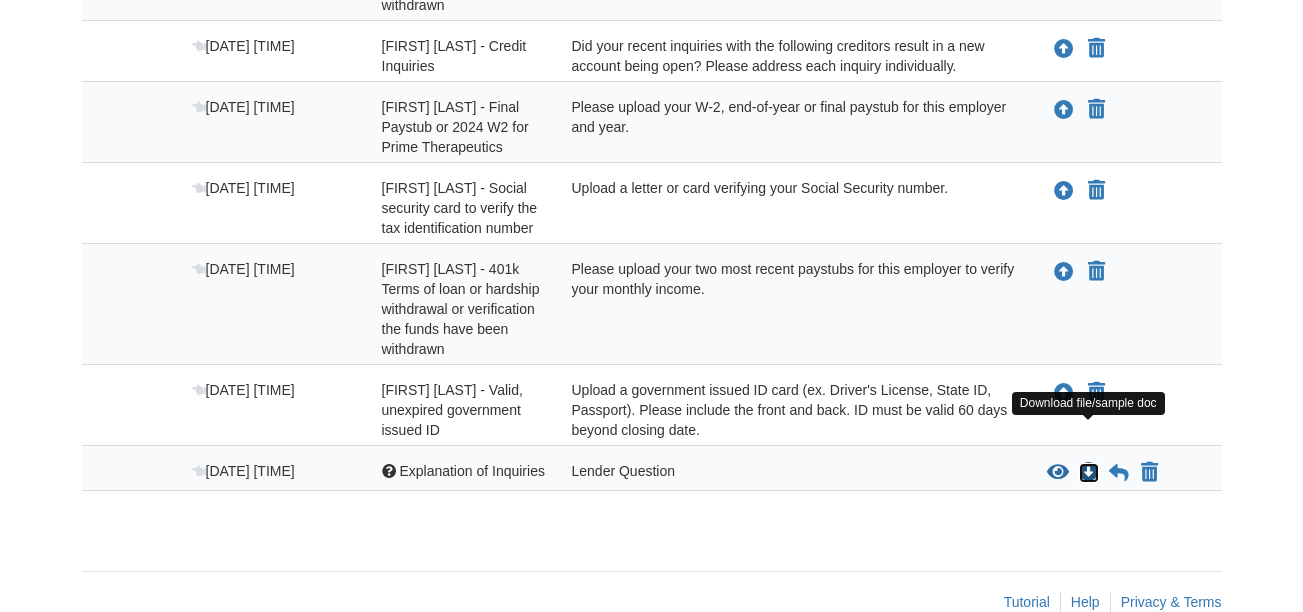 click at bounding box center [1089, 473] 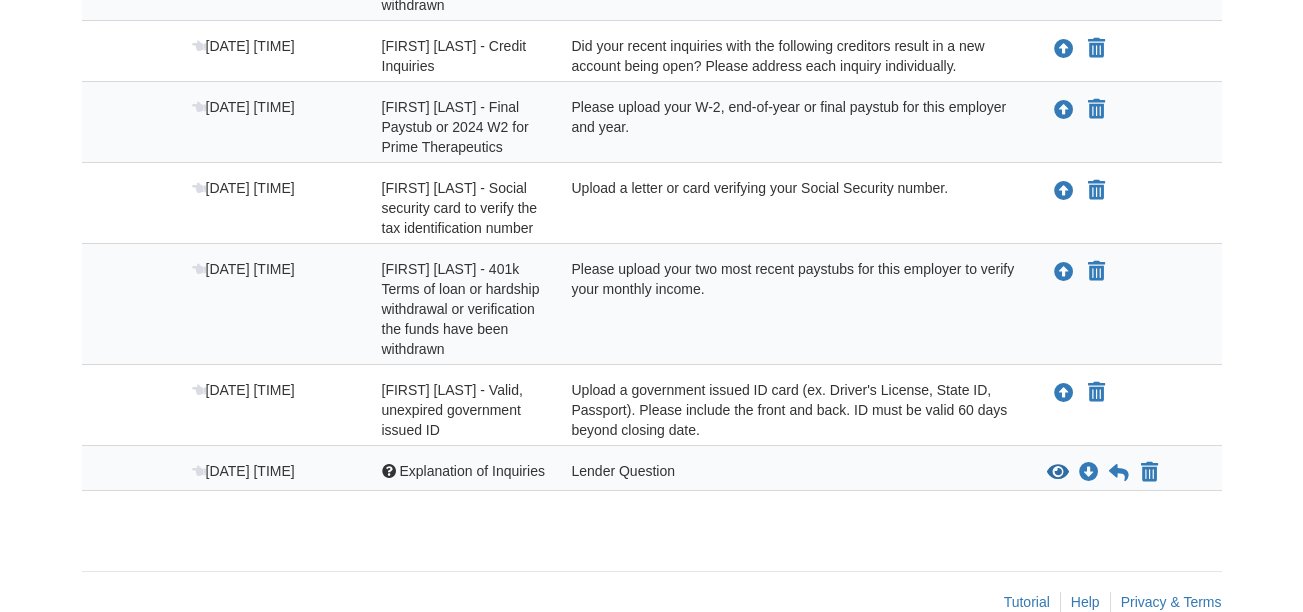 drag, startPoint x: 740, startPoint y: 398, endPoint x: 754, endPoint y: 404, distance: 15.231546 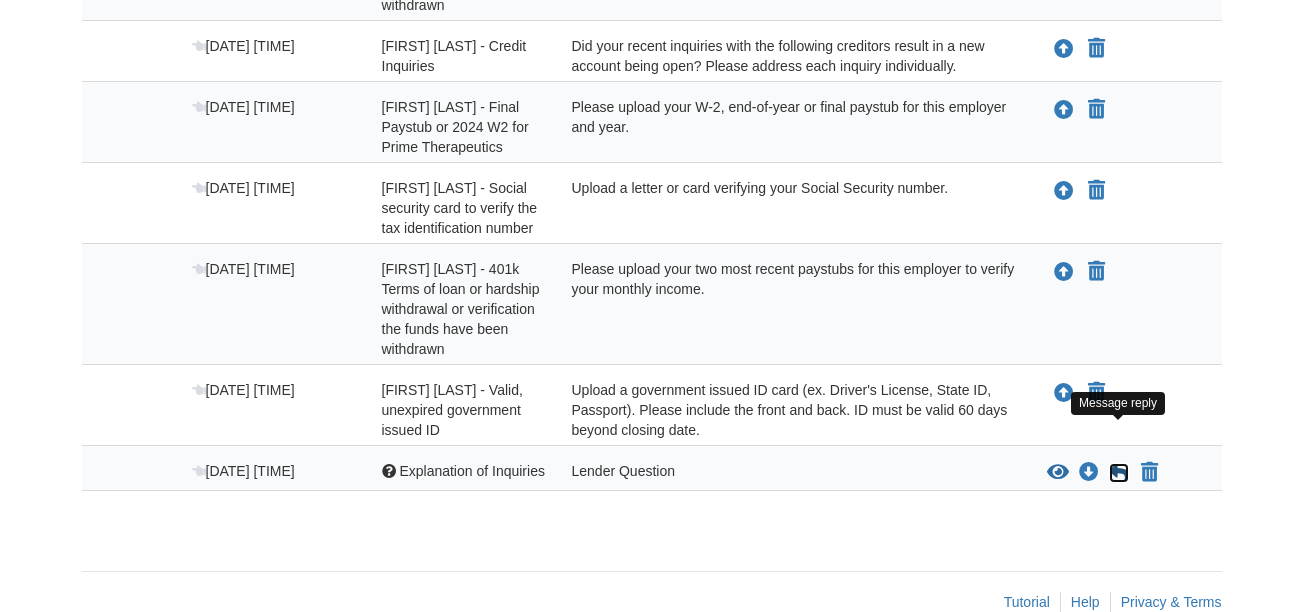 click at bounding box center [1119, 473] 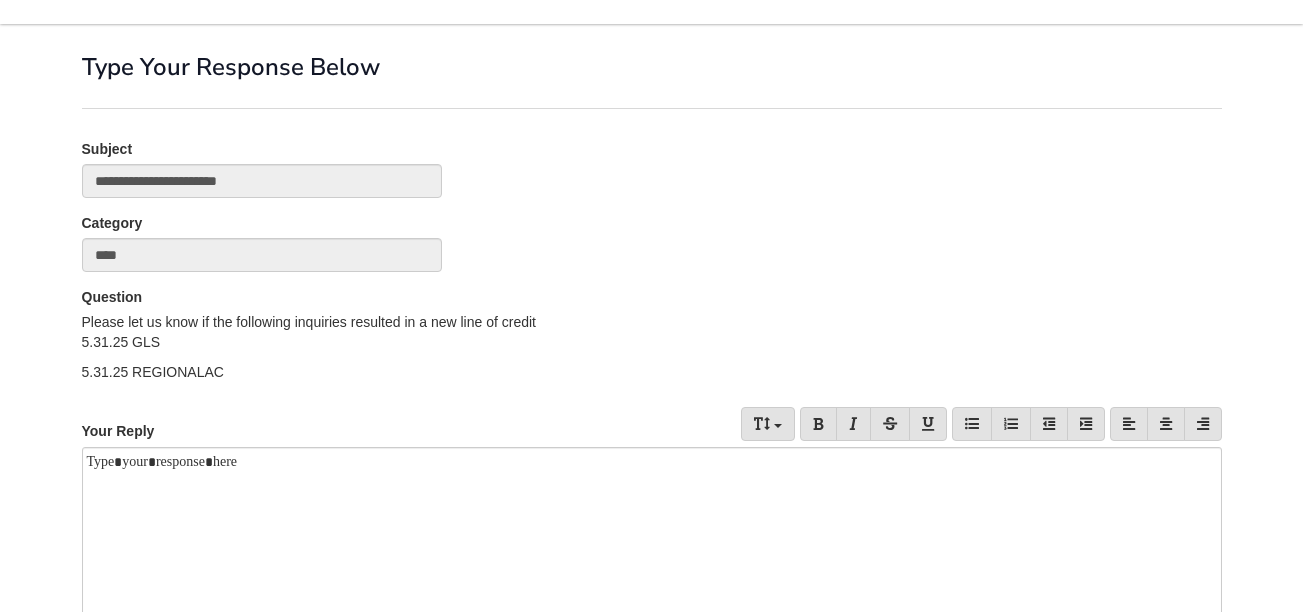 scroll, scrollTop: 200, scrollLeft: 0, axis: vertical 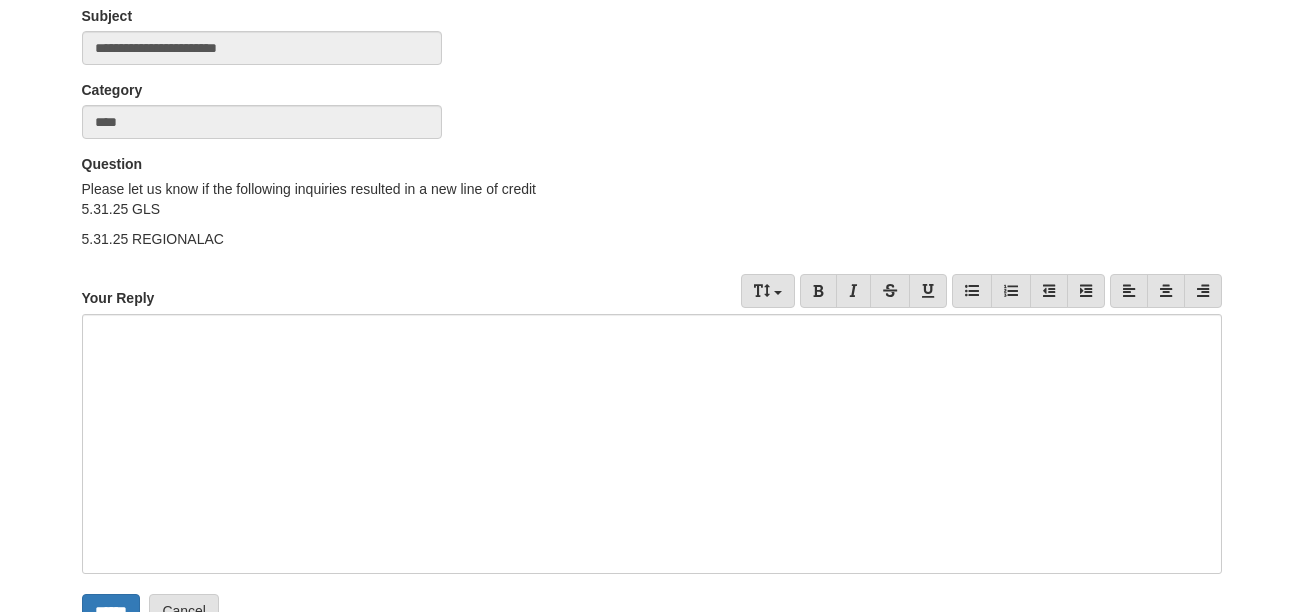 click at bounding box center [652, 444] 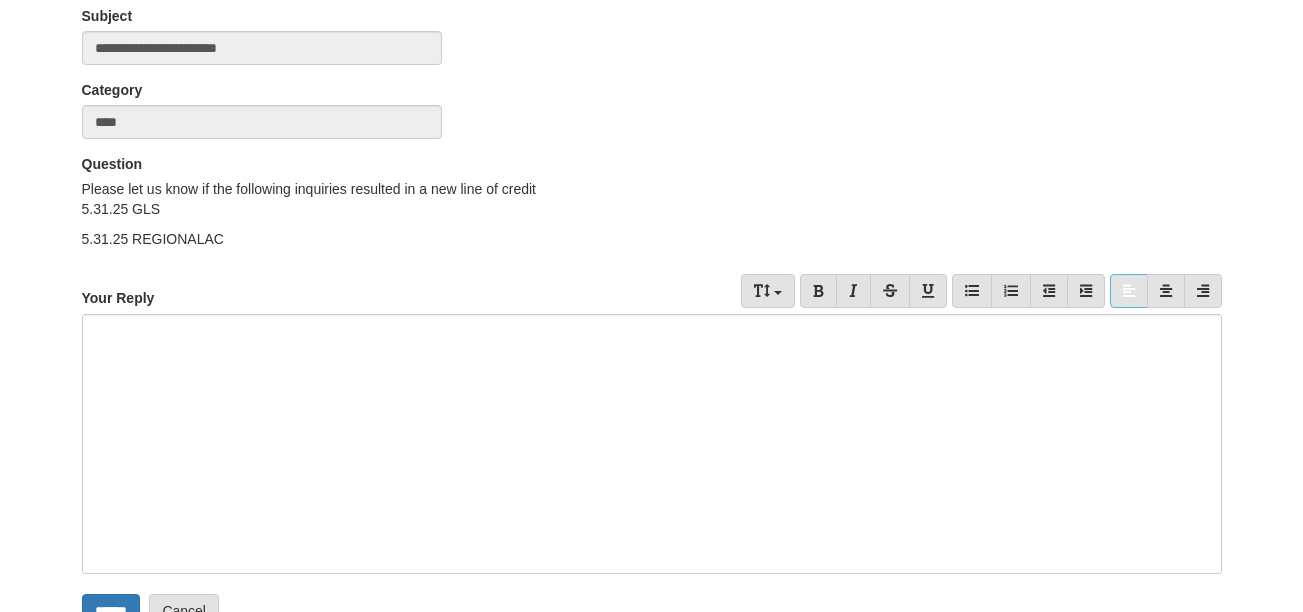 type 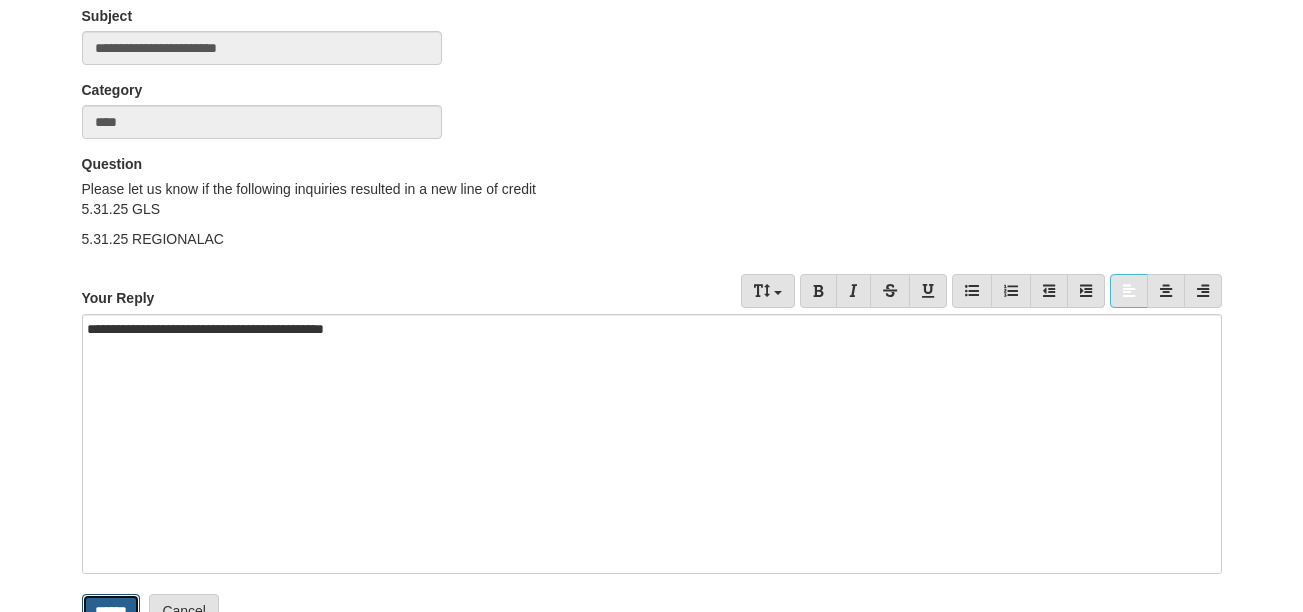 click on "******" at bounding box center (111, 611) 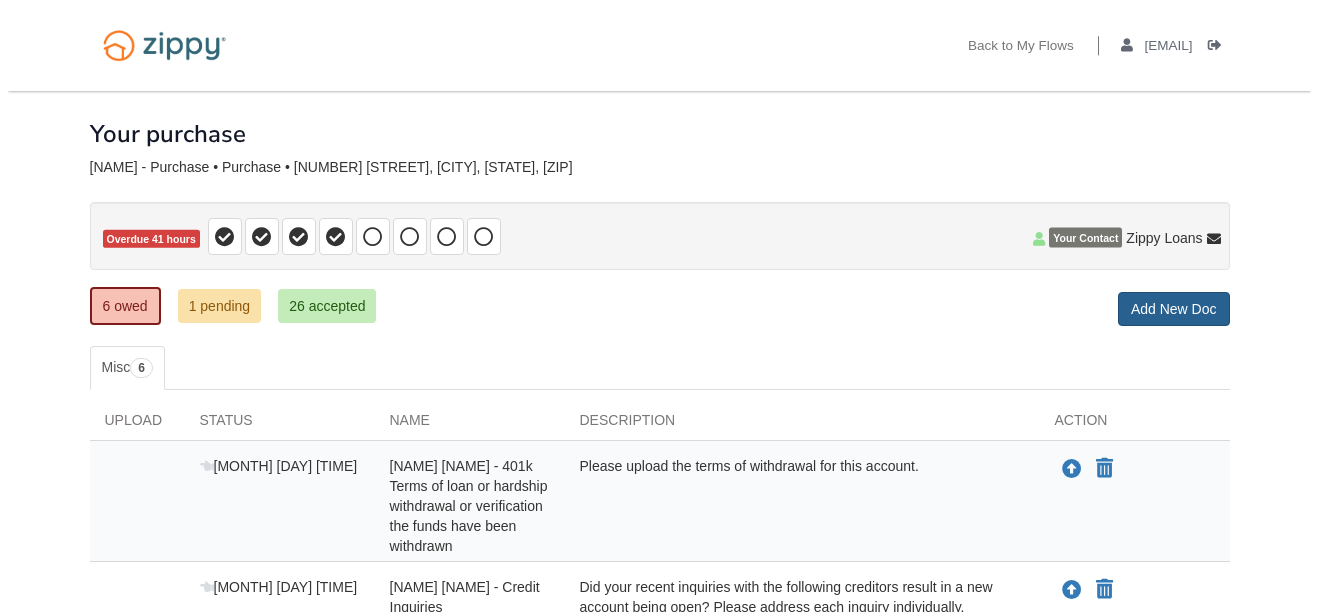 scroll, scrollTop: 0, scrollLeft: 0, axis: both 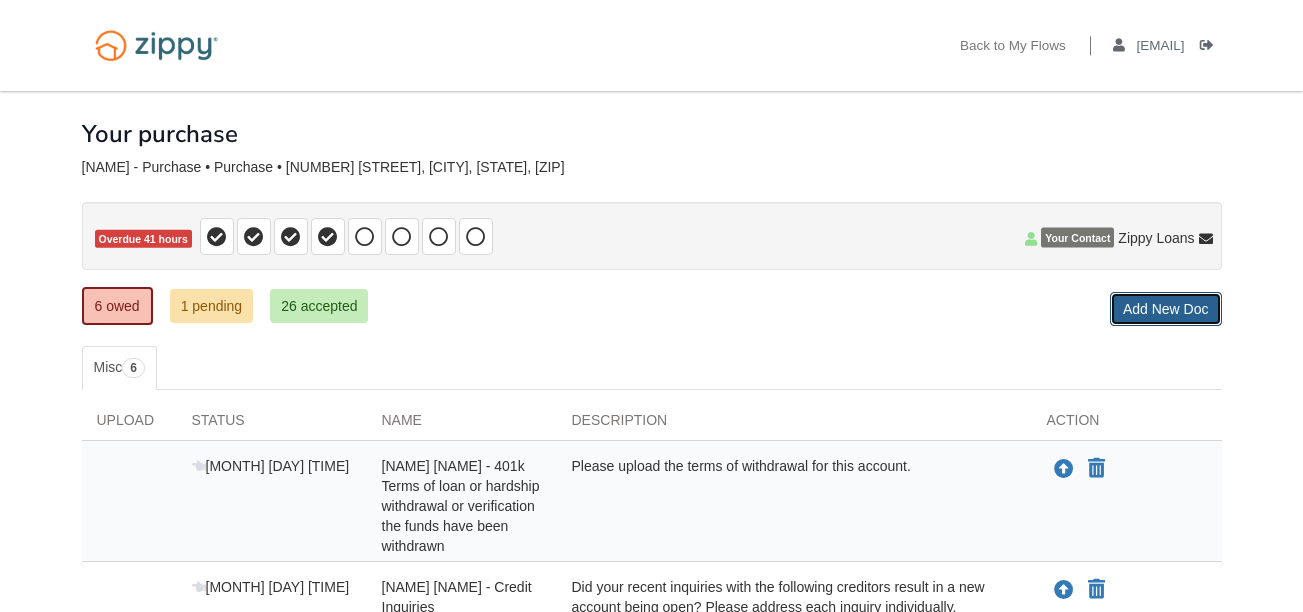 click on "Add New Doc" at bounding box center (1166, 309) 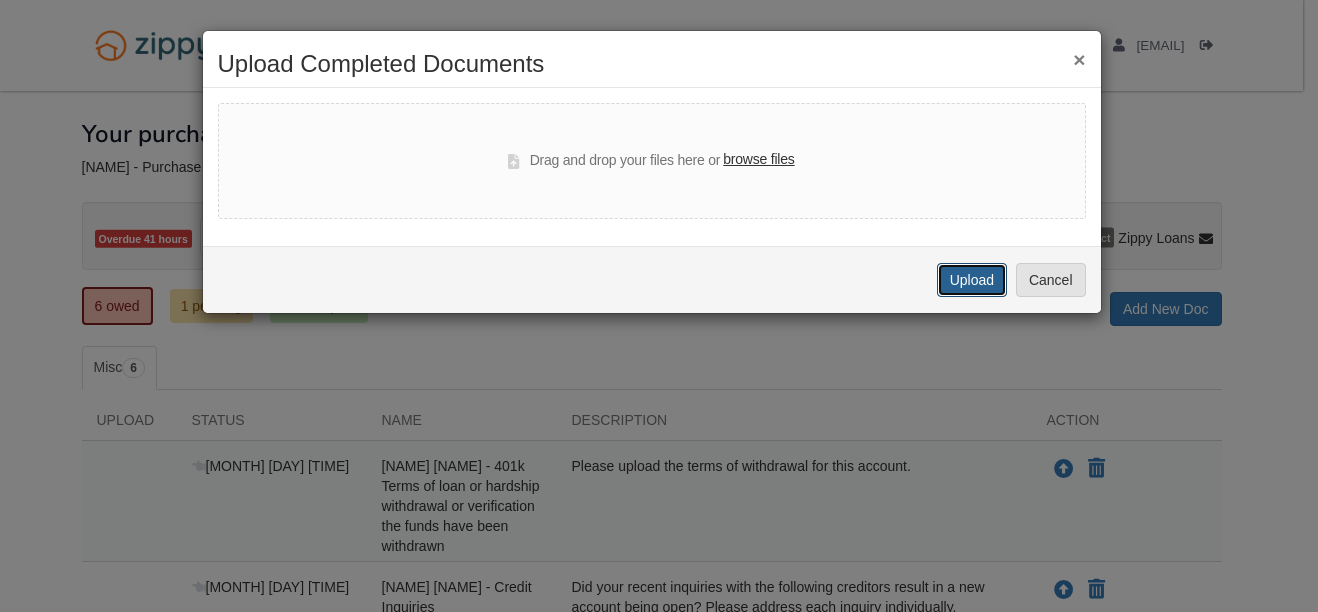 click on "Upload" at bounding box center (972, 280) 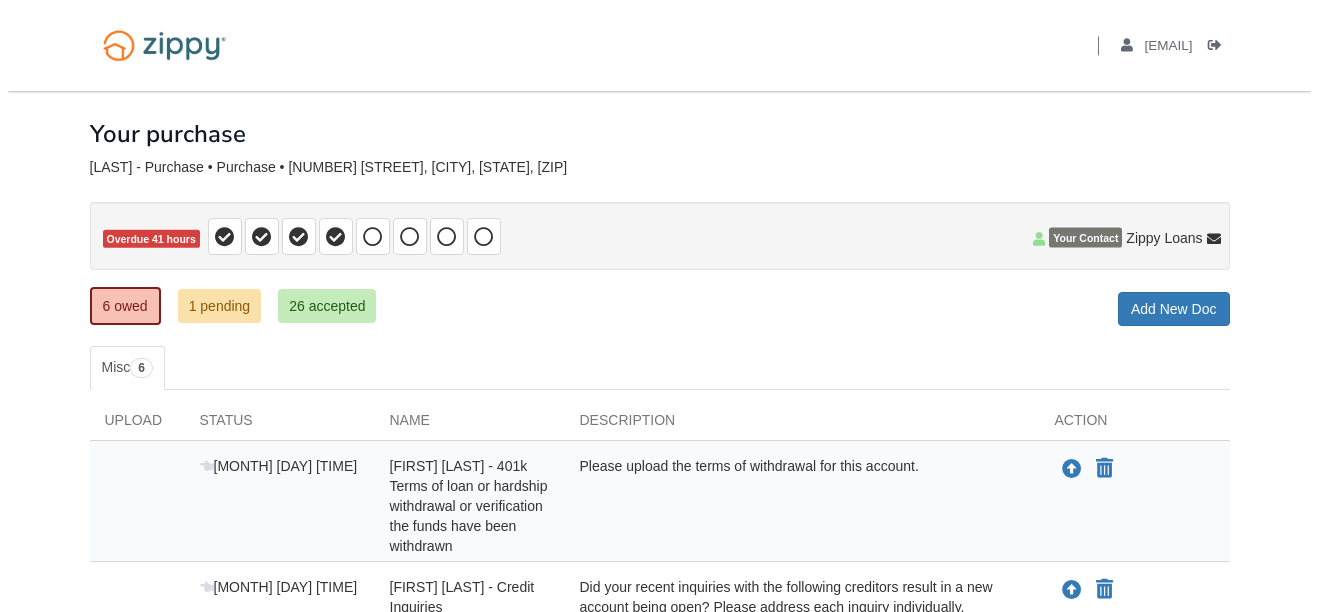 scroll, scrollTop: 0, scrollLeft: 0, axis: both 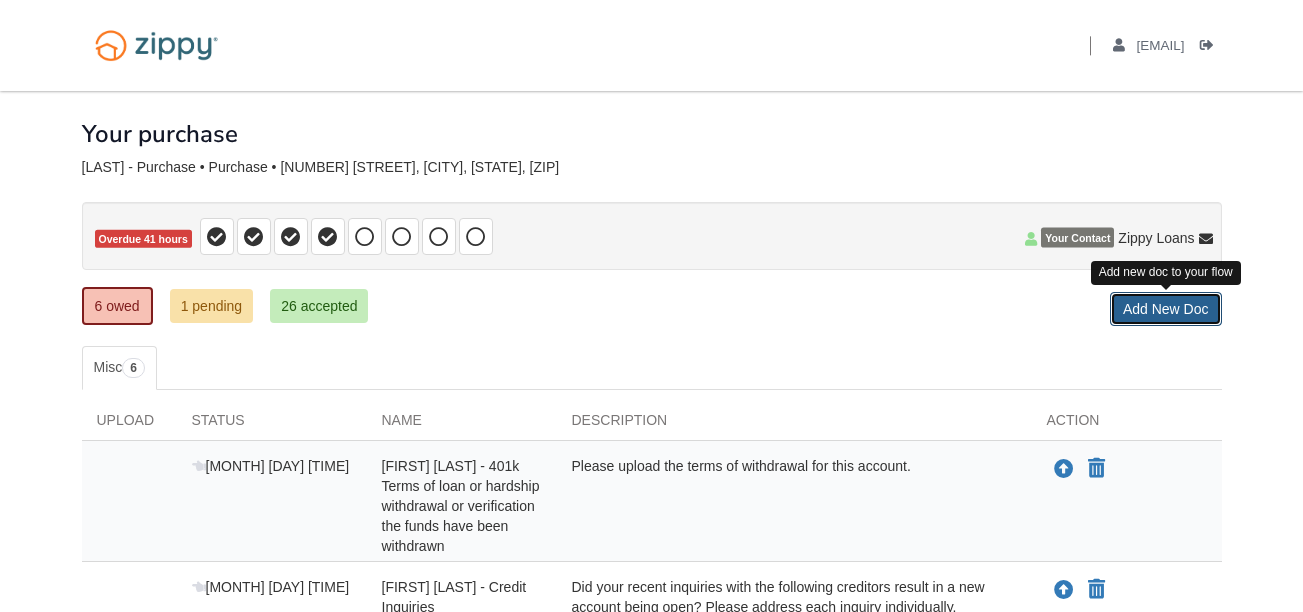 click on "Add New Doc" at bounding box center [1166, 309] 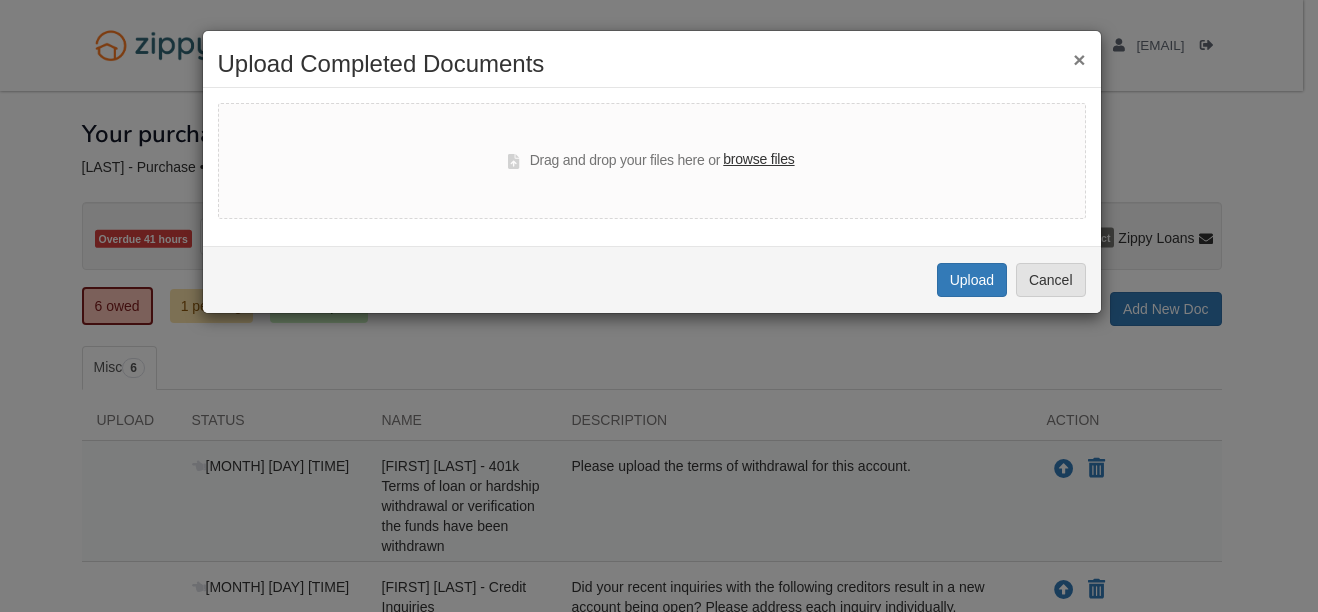 click on "browse files" at bounding box center [758, 160] 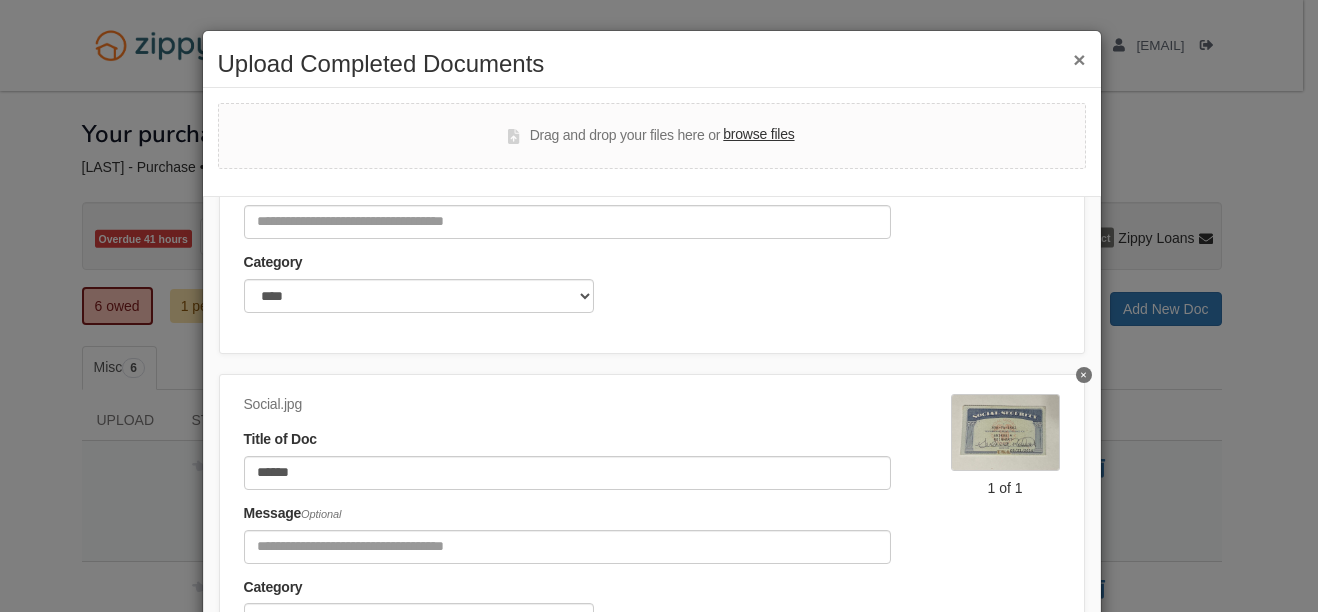 scroll, scrollTop: 1883, scrollLeft: 0, axis: vertical 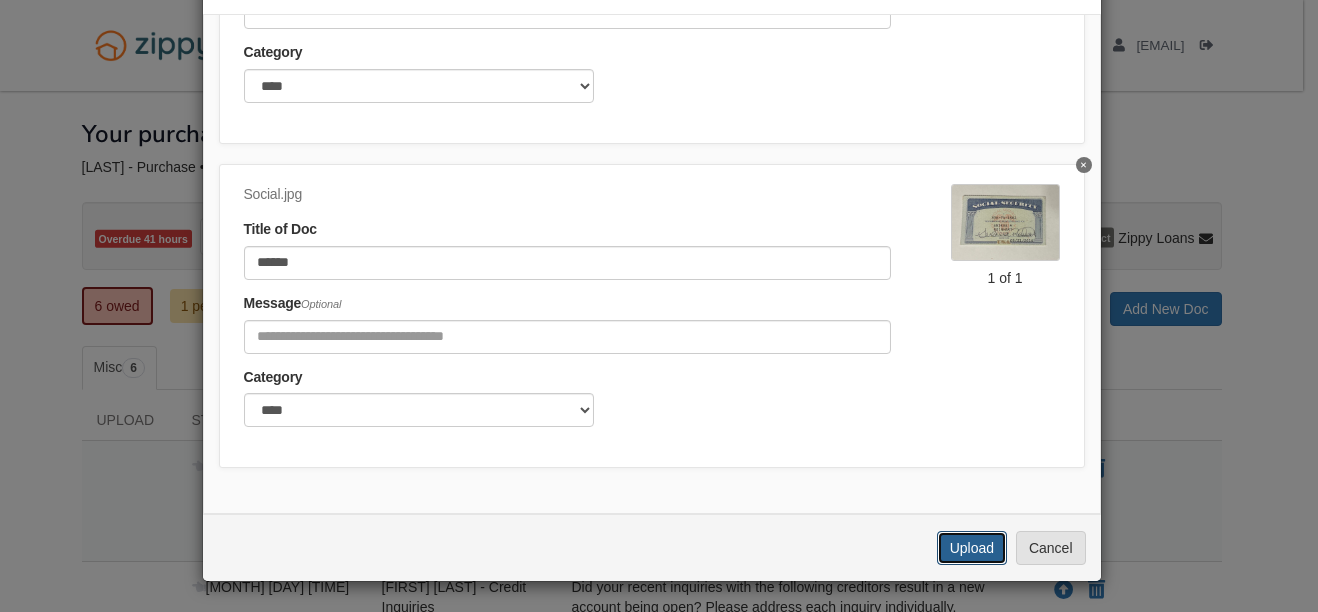 click on "Upload" at bounding box center (972, 548) 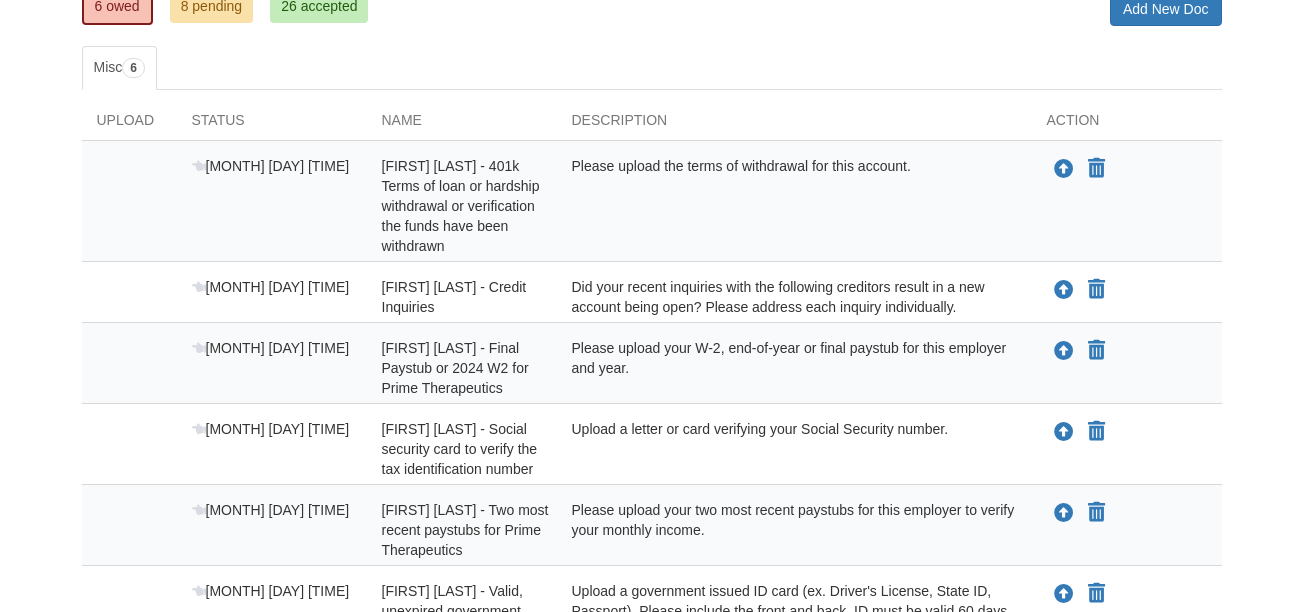 scroll, scrollTop: 400, scrollLeft: 0, axis: vertical 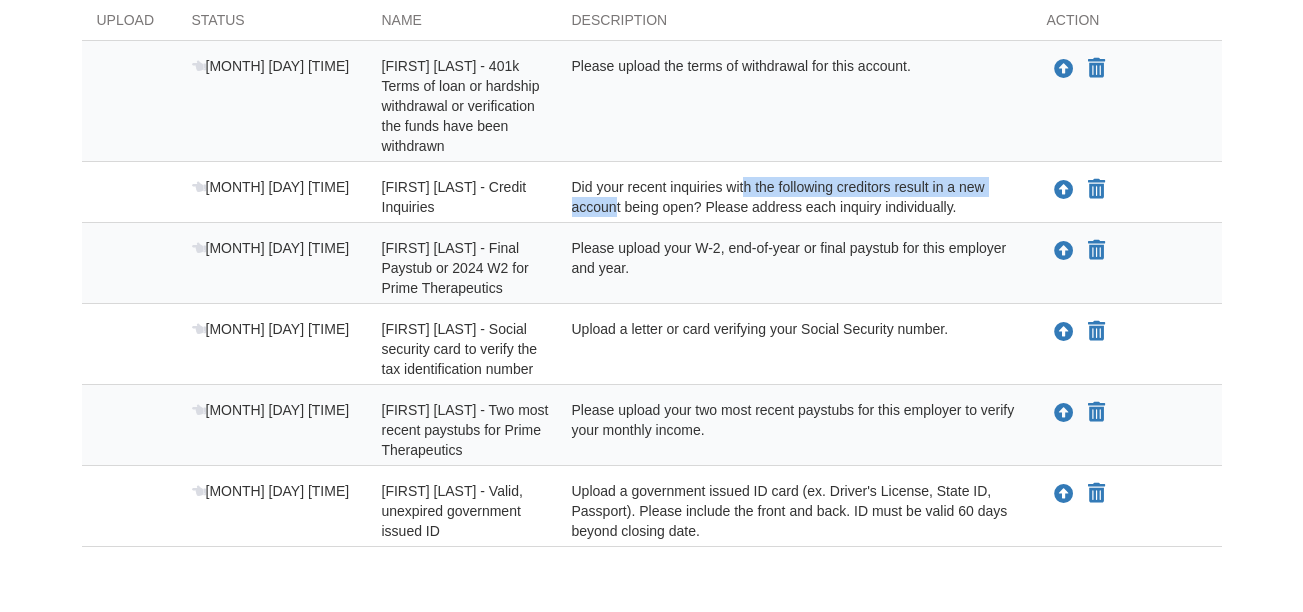 drag, startPoint x: 706, startPoint y: 179, endPoint x: 982, endPoint y: 185, distance: 276.06522 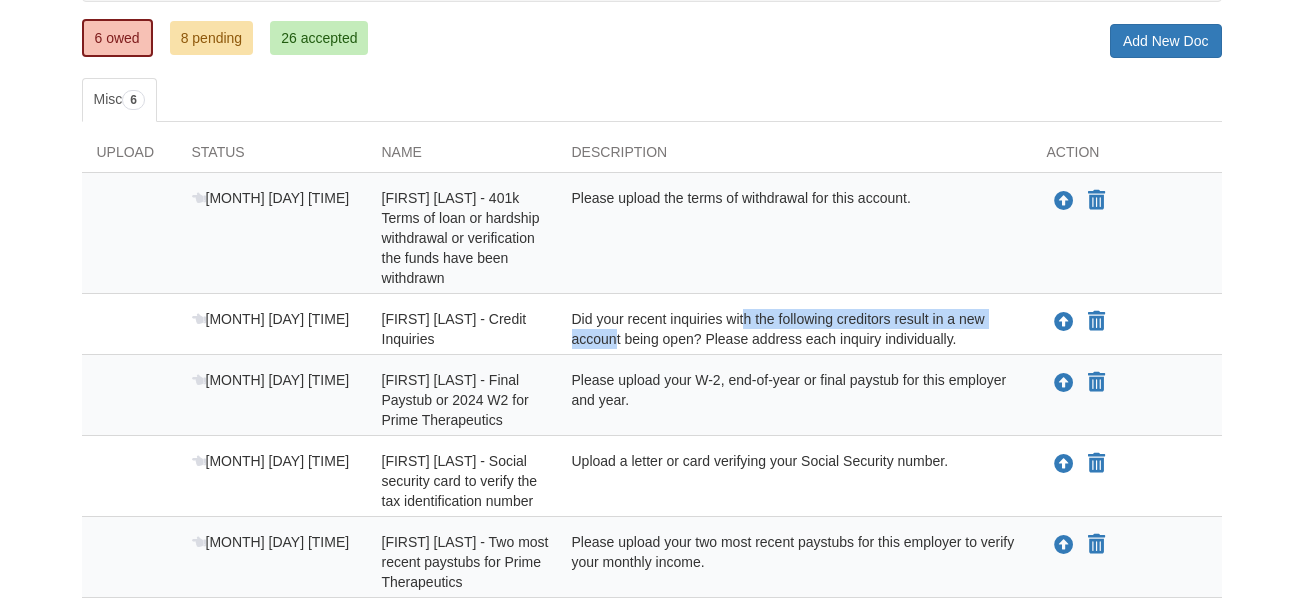scroll, scrollTop: 0, scrollLeft: 0, axis: both 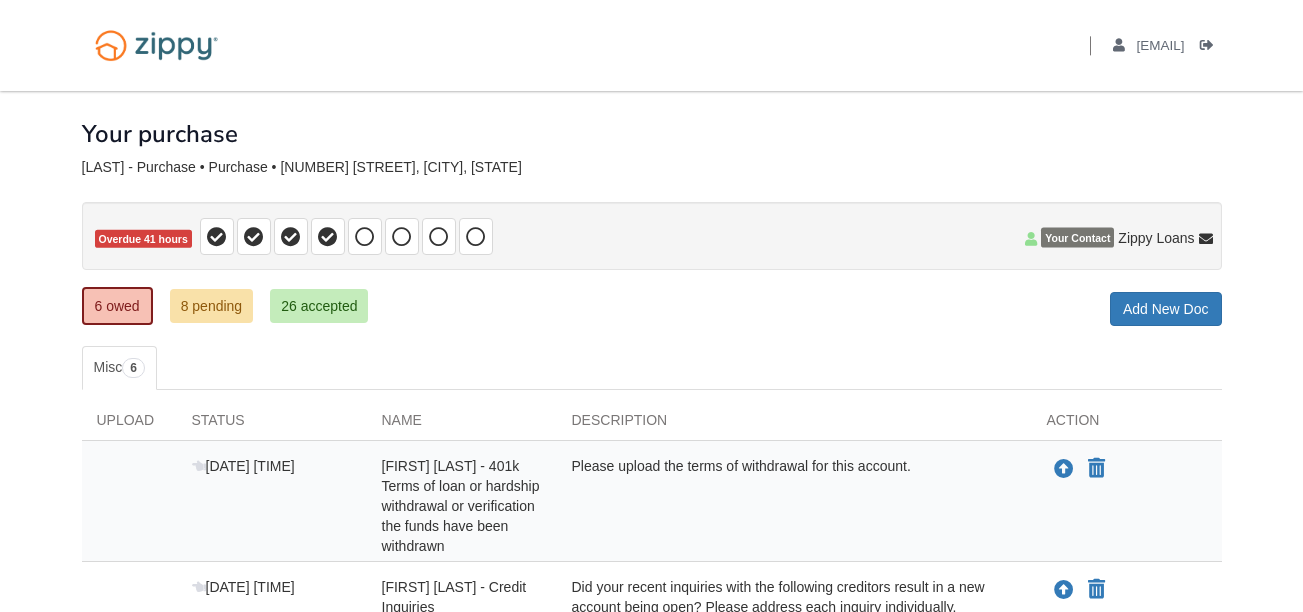 drag, startPoint x: -4, startPoint y: 138, endPoint x: 0, endPoint y: 218, distance: 80.09994 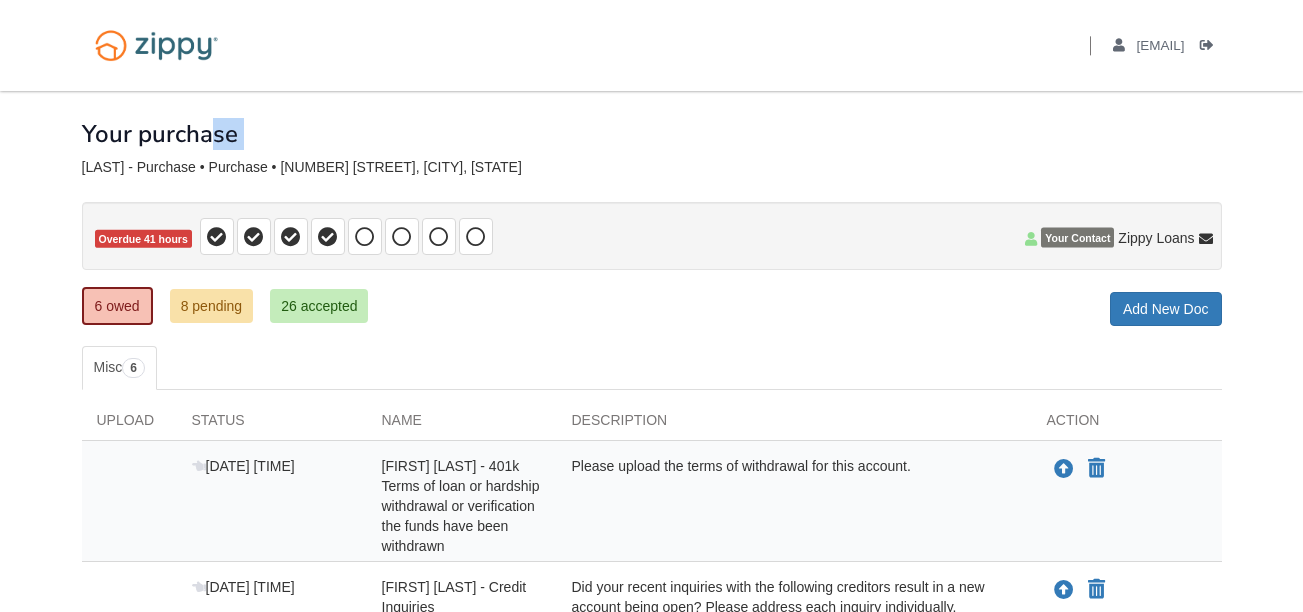 drag, startPoint x: 0, startPoint y: 218, endPoint x: 336, endPoint y: 86, distance: 360.99863 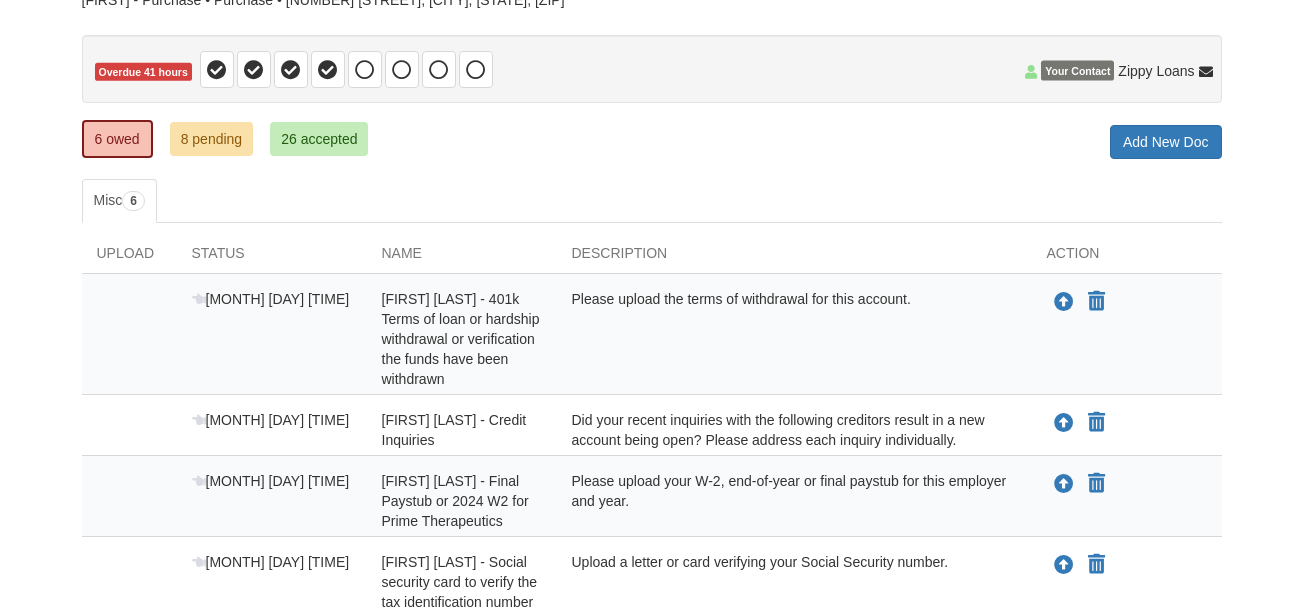 scroll, scrollTop: 0, scrollLeft: 0, axis: both 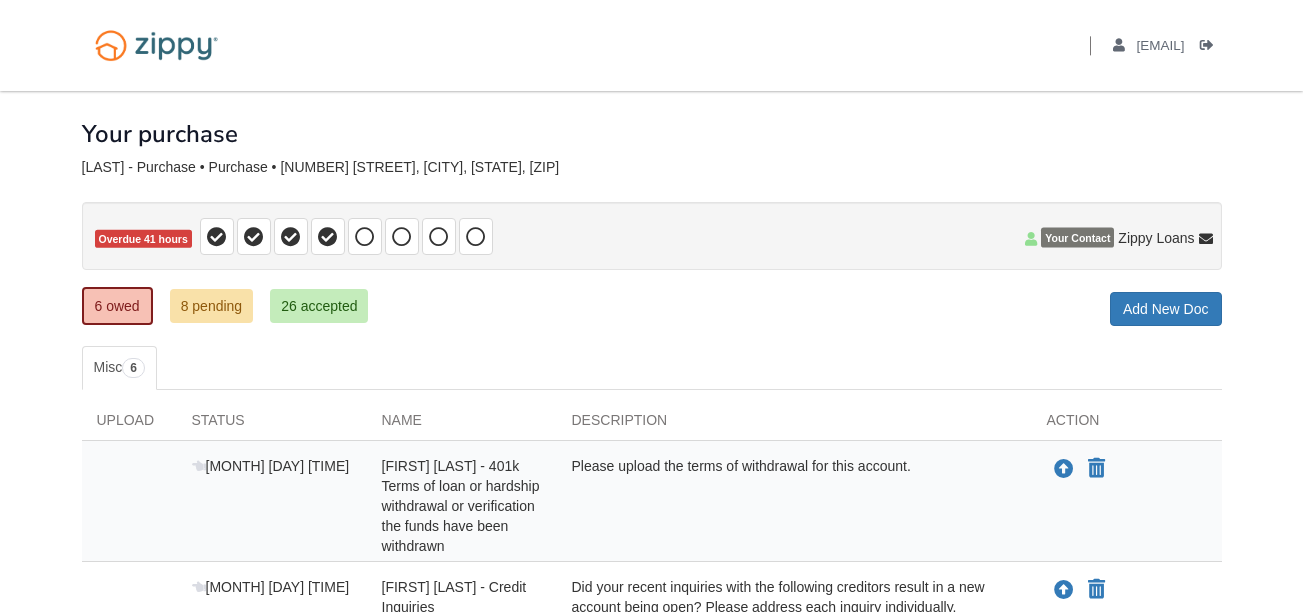 click on "Description" at bounding box center [794, 425] 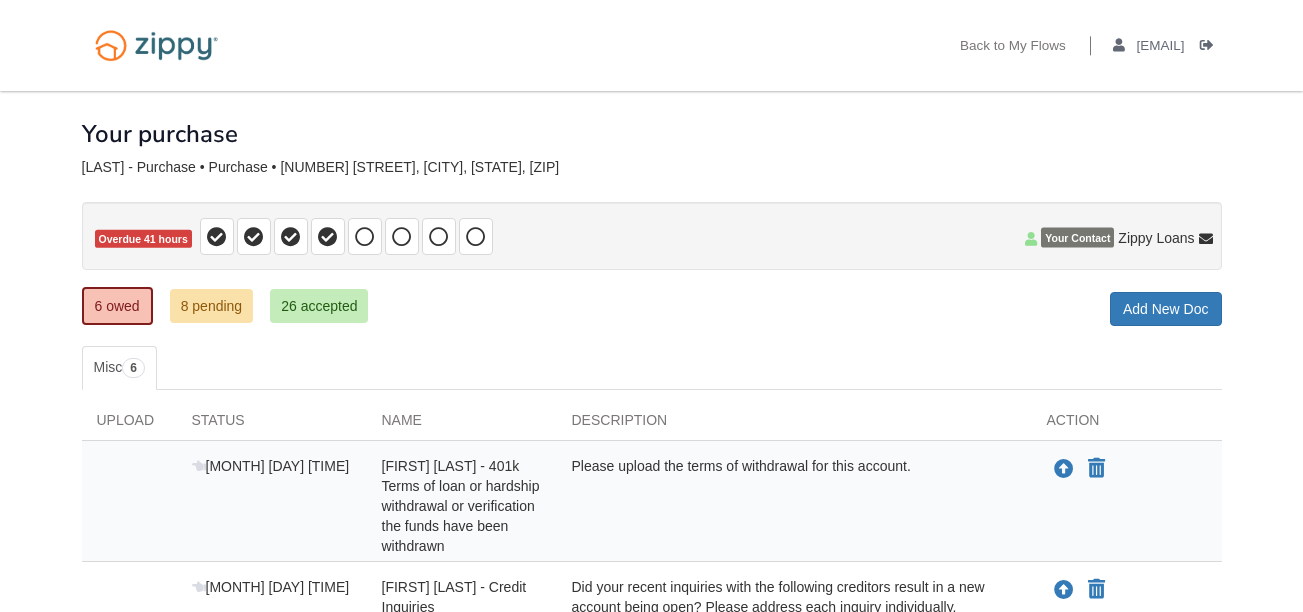 scroll, scrollTop: 0, scrollLeft: 0, axis: both 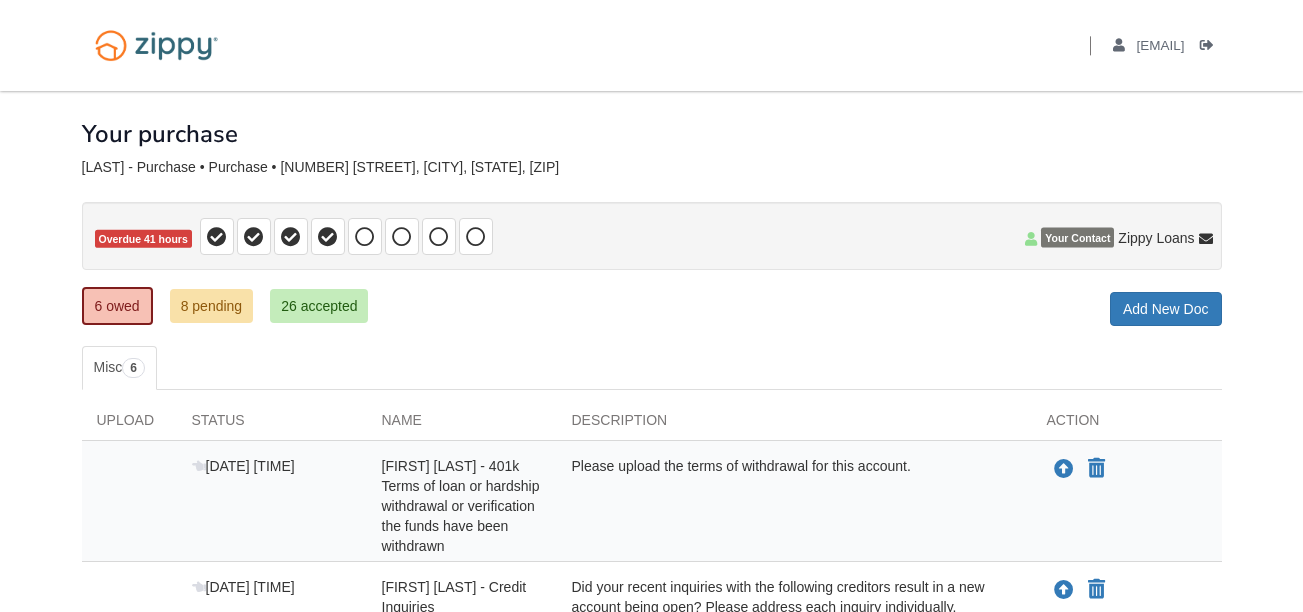 click on "[FIRST] [LAST] - 401k Terms of loan or hardship withdrawal or verification the funds have been withdrawn" at bounding box center (462, 506) 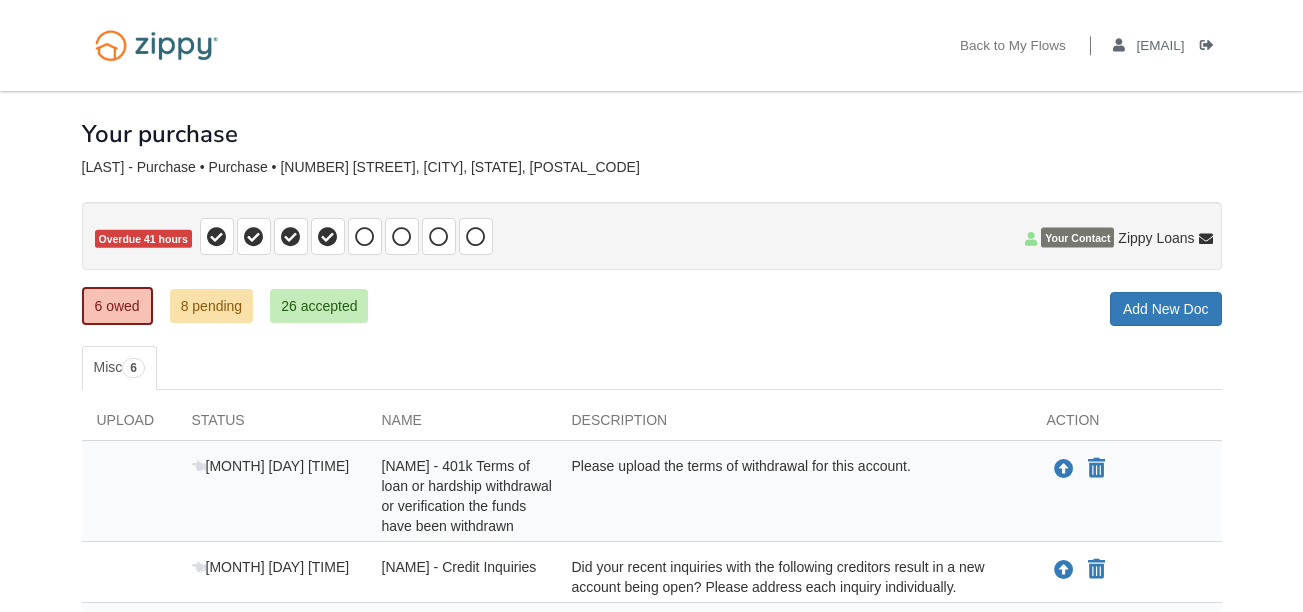 scroll, scrollTop: 0, scrollLeft: 0, axis: both 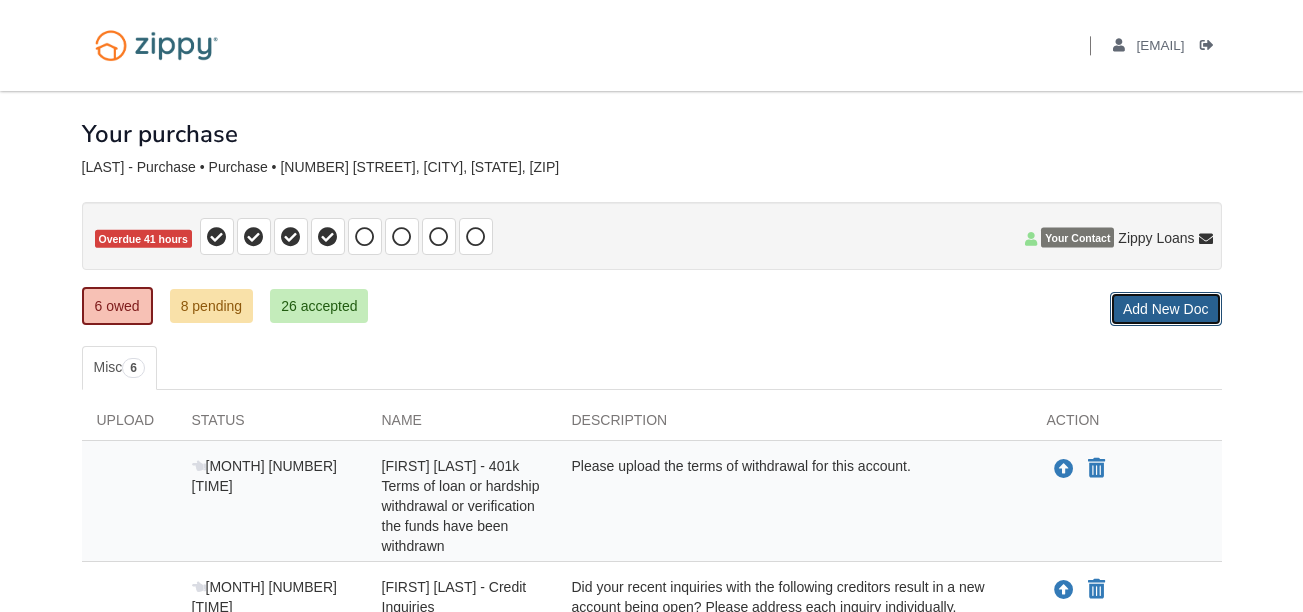 click on "Add New Doc" at bounding box center [1166, 309] 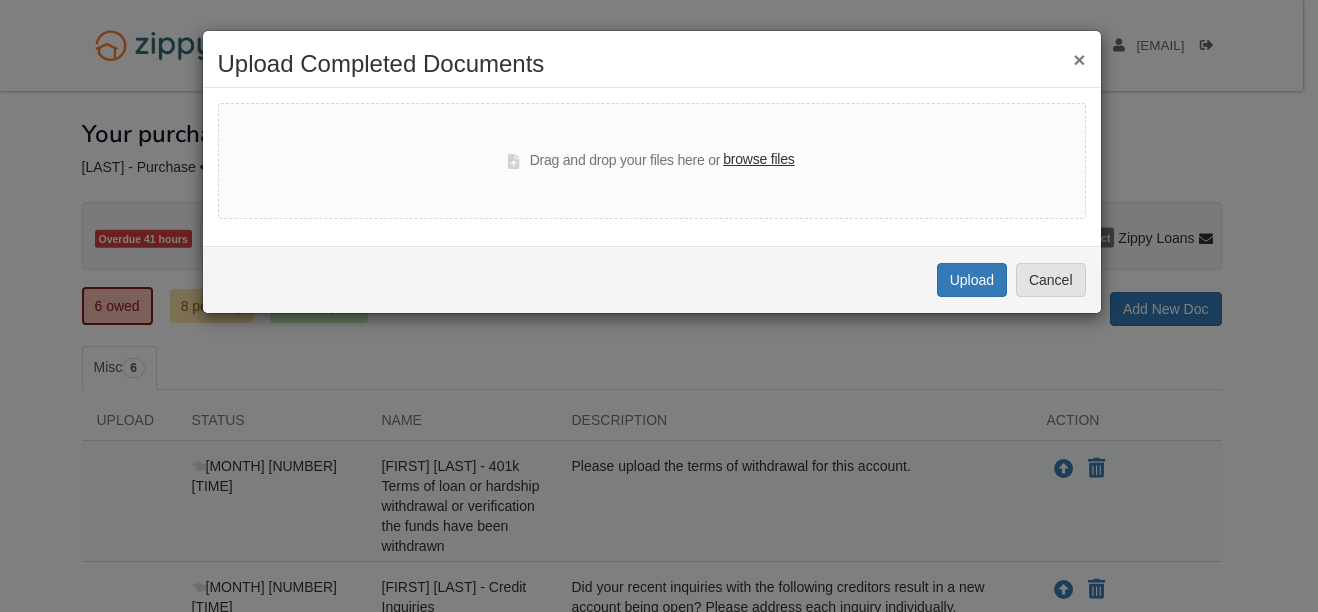 click on "Drag and drop your files here or   browse files" at bounding box center [651, 161] 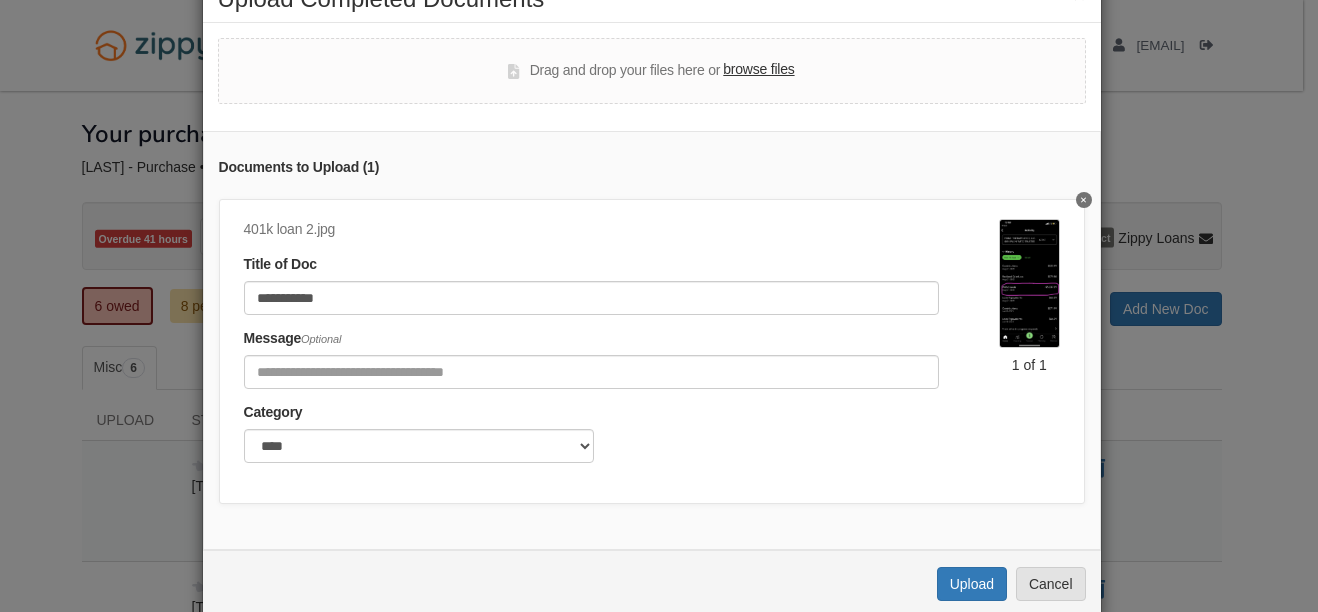 scroll, scrollTop: 16, scrollLeft: 0, axis: vertical 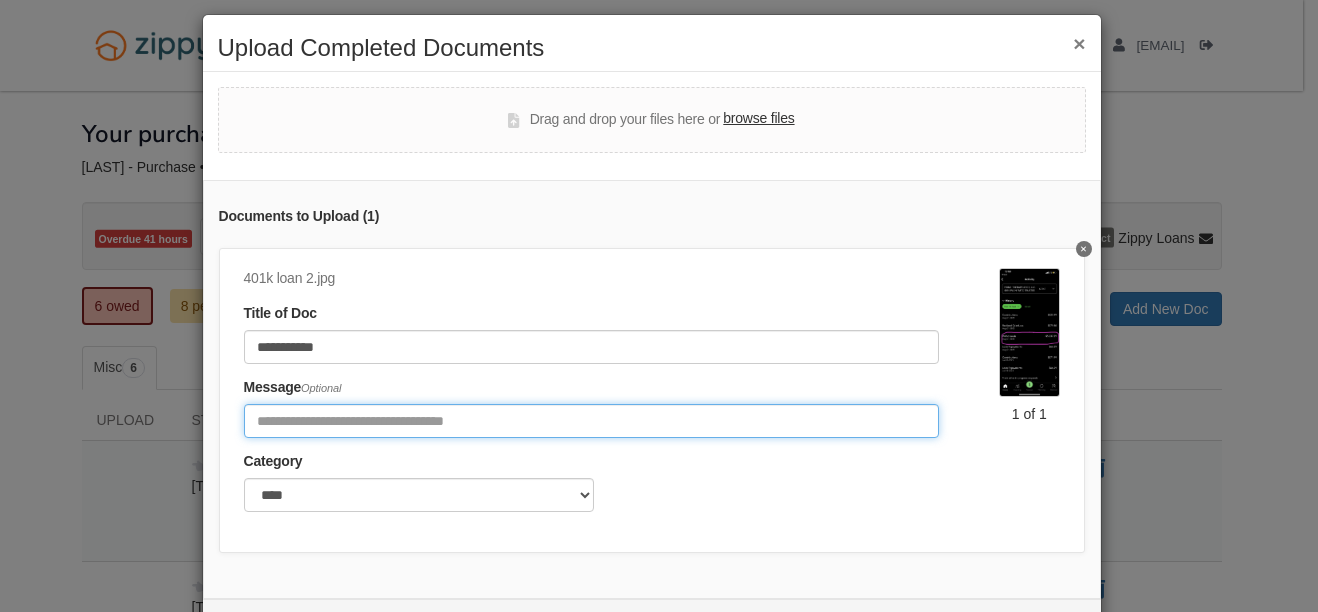 click at bounding box center (592, 421) 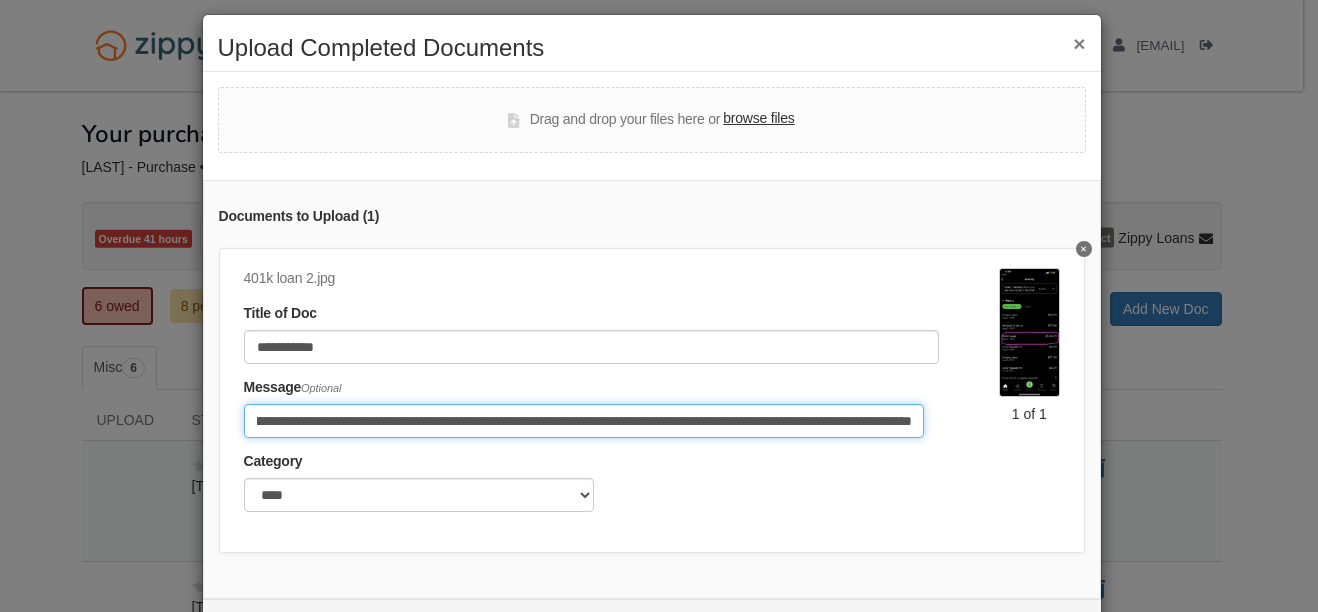 scroll, scrollTop: 0, scrollLeft: 201, axis: horizontal 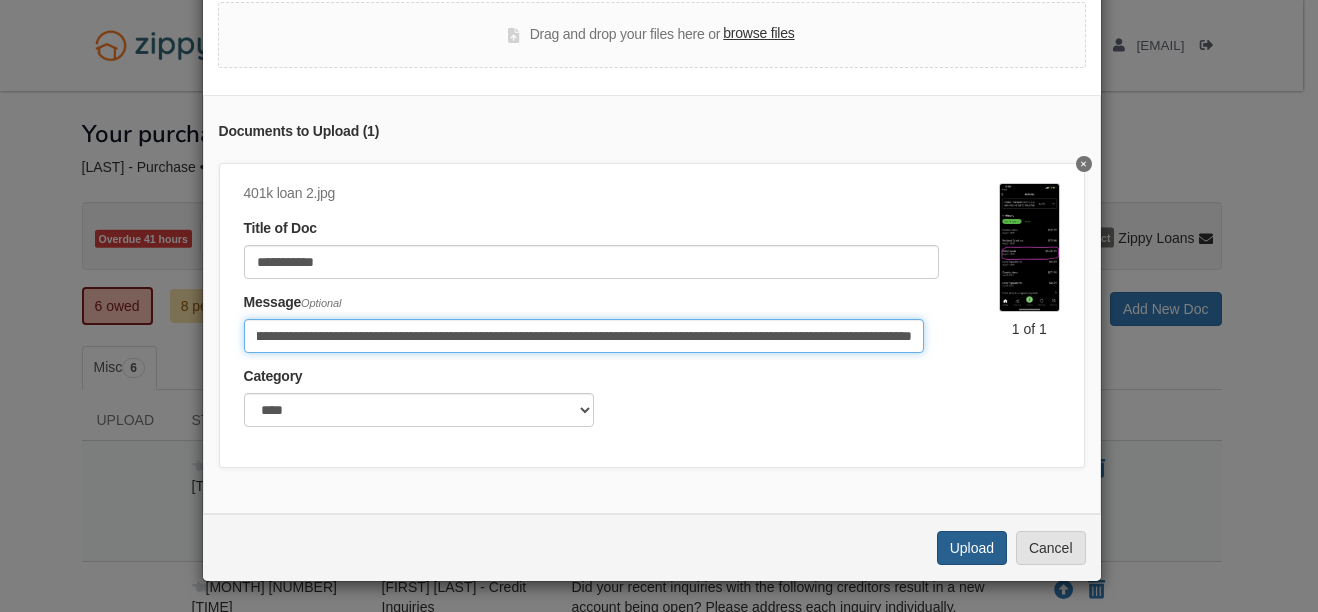 type on "**********" 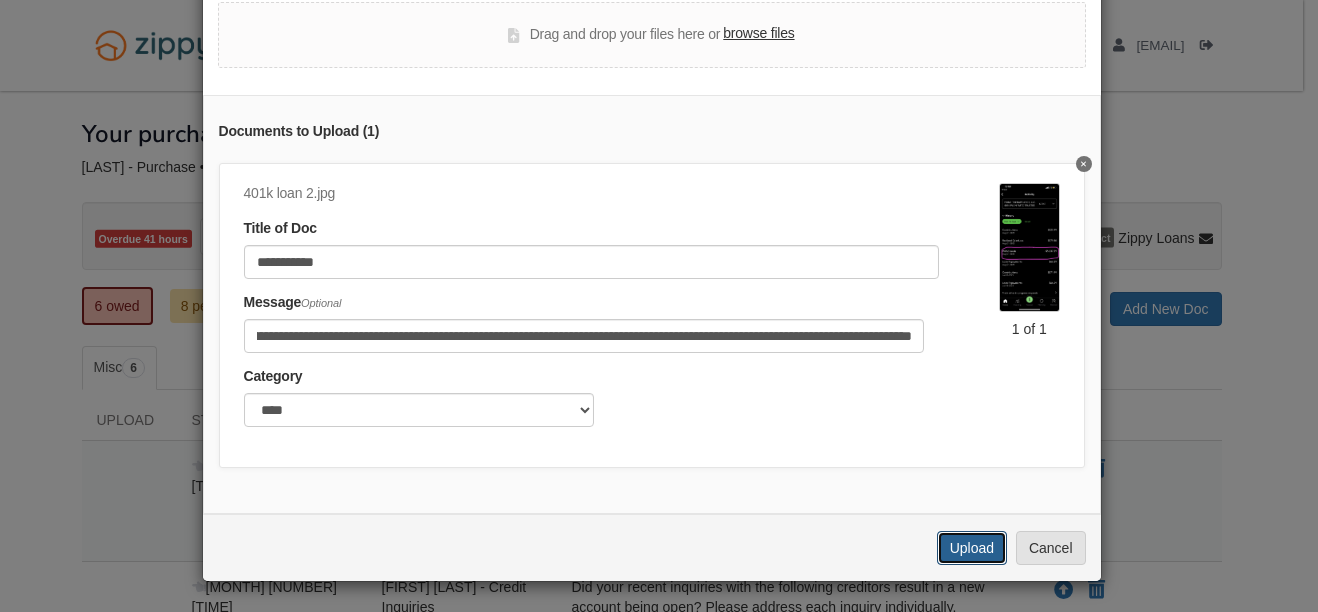 click on "Upload" at bounding box center (972, 548) 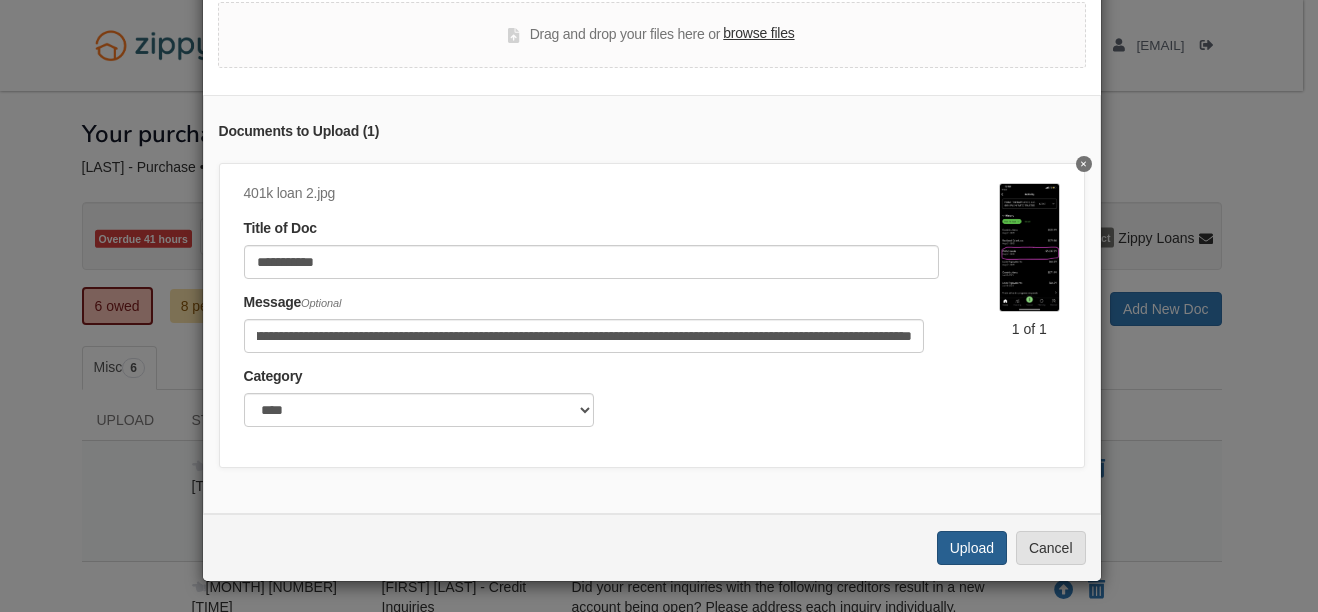 scroll, scrollTop: 0, scrollLeft: 0, axis: both 